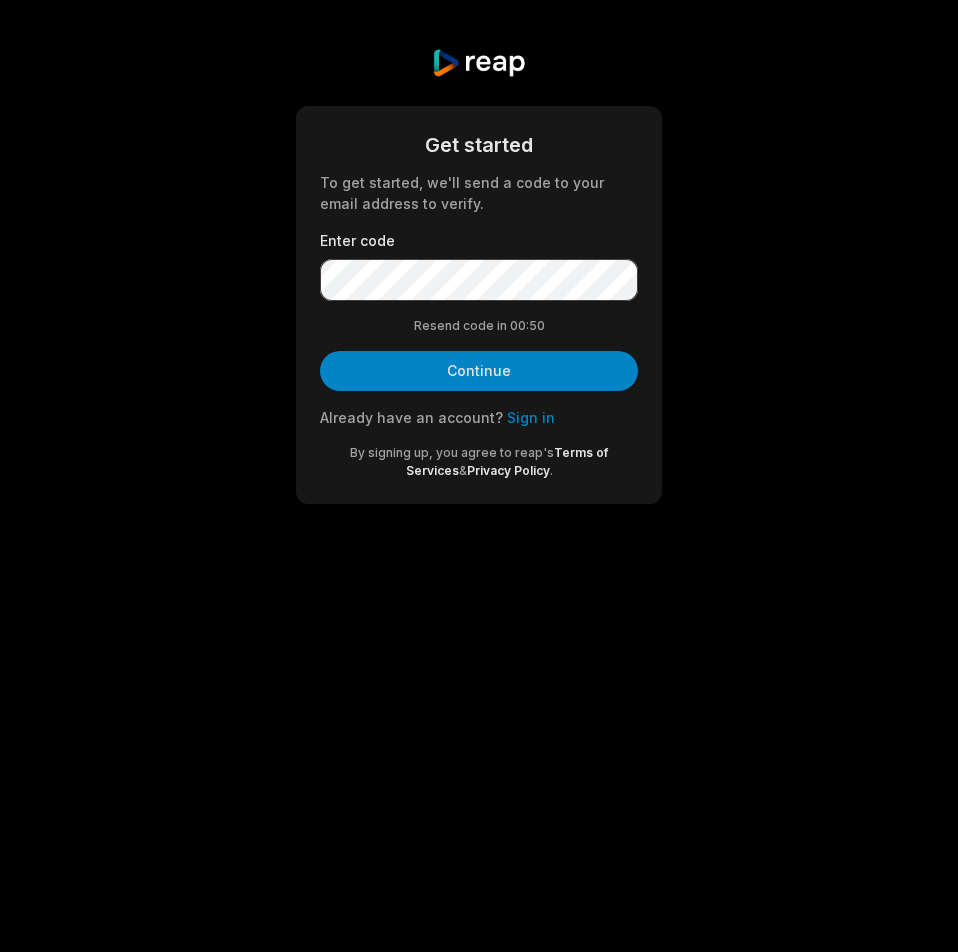 scroll, scrollTop: 0, scrollLeft: 0, axis: both 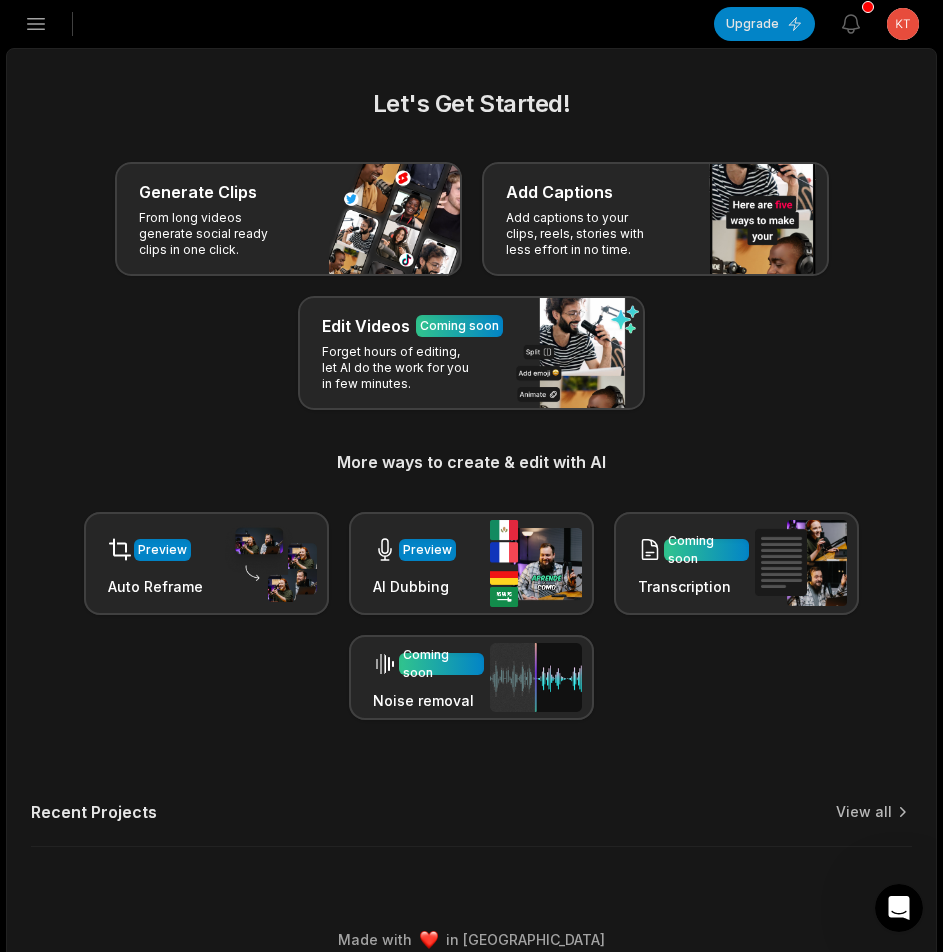 click 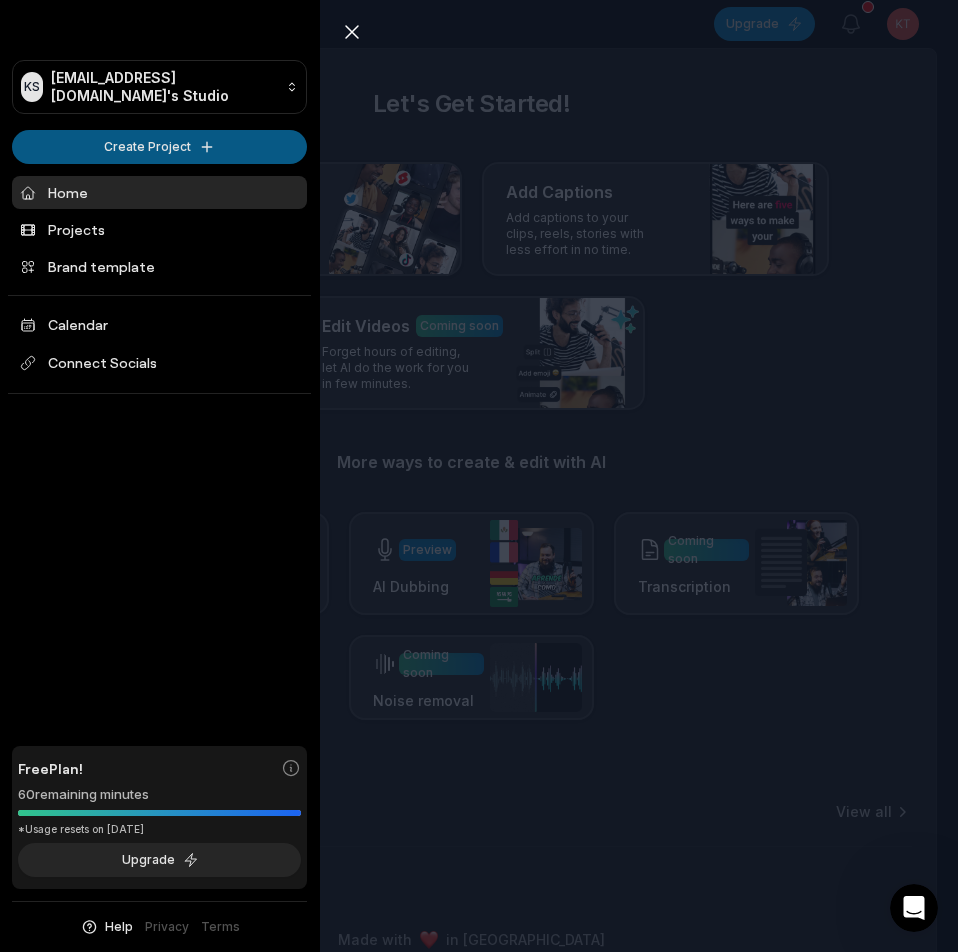 click on "KS Ktbeav@telegmail.com's Studio Create Project Home Projects Brand template Calendar Connect Socials Free  Plan! 60  remaining minutes *Usage resets on August 2, 2025 Upgrade Help Privacy Terms Open sidebar Upgrade View notifications Open user menu   Let's Get Started! Generate Clips From long videos generate social ready clips in one click. Add Captions Add captions to your clips, reels, stories with less effort in no time. Edit Videos Coming soon Forget hours of editing, let AI do the work for you in few minutes. More ways to create & edit with AI Preview Auto Reframe Preview AI Dubbing Coming soon Transcription Coming soon Noise removal Recent Projects View all Made with   in San Francisco Close sidebar KS Ktbeav@telegmail.com's Studio Create Project Home Projects Brand template Calendar Connect Socials Free  Plan! 60  remaining minutes *Usage resets on August 2, 2025 Upgrade Help Privacy Terms" at bounding box center [479, 476] 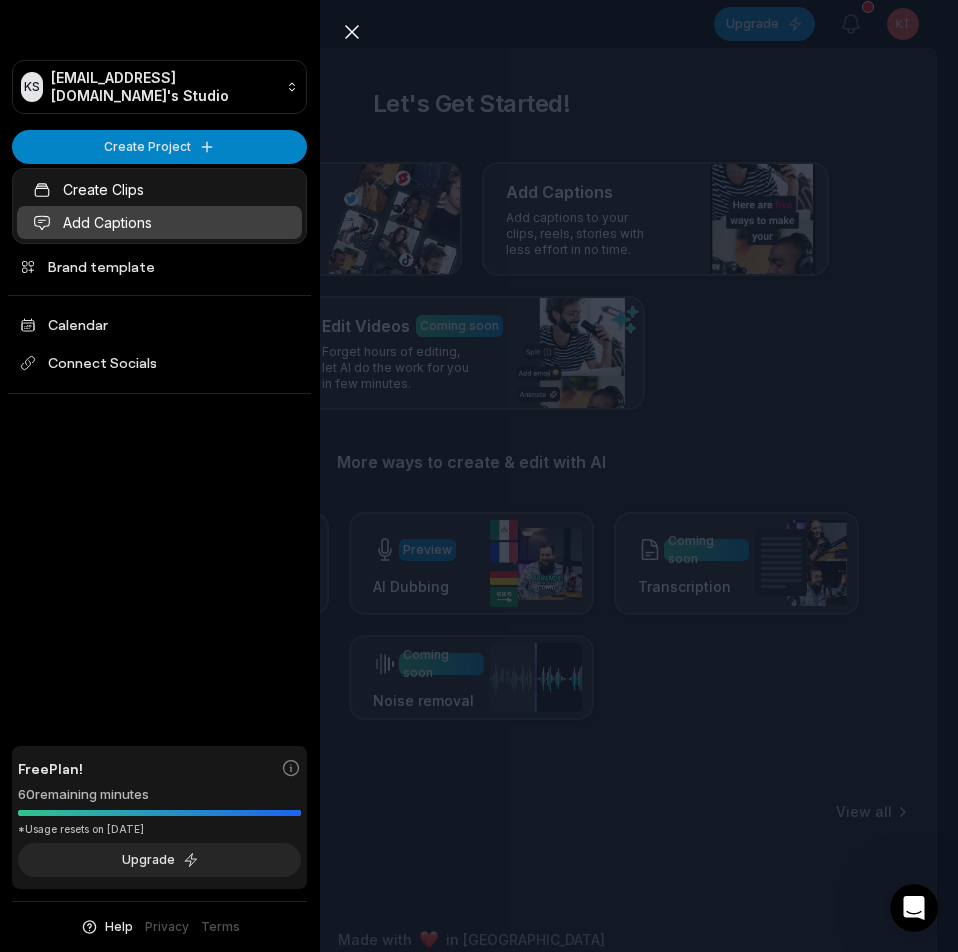 click on "Add Captions" at bounding box center (159, 222) 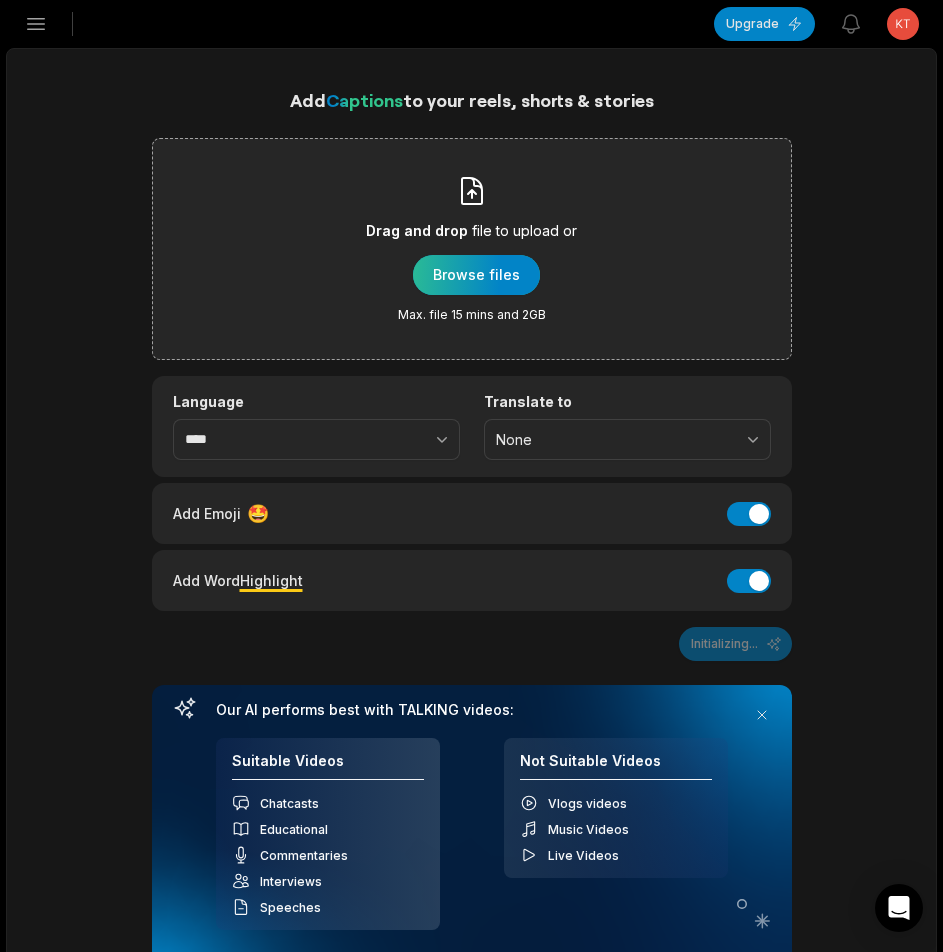 scroll, scrollTop: 0, scrollLeft: 0, axis: both 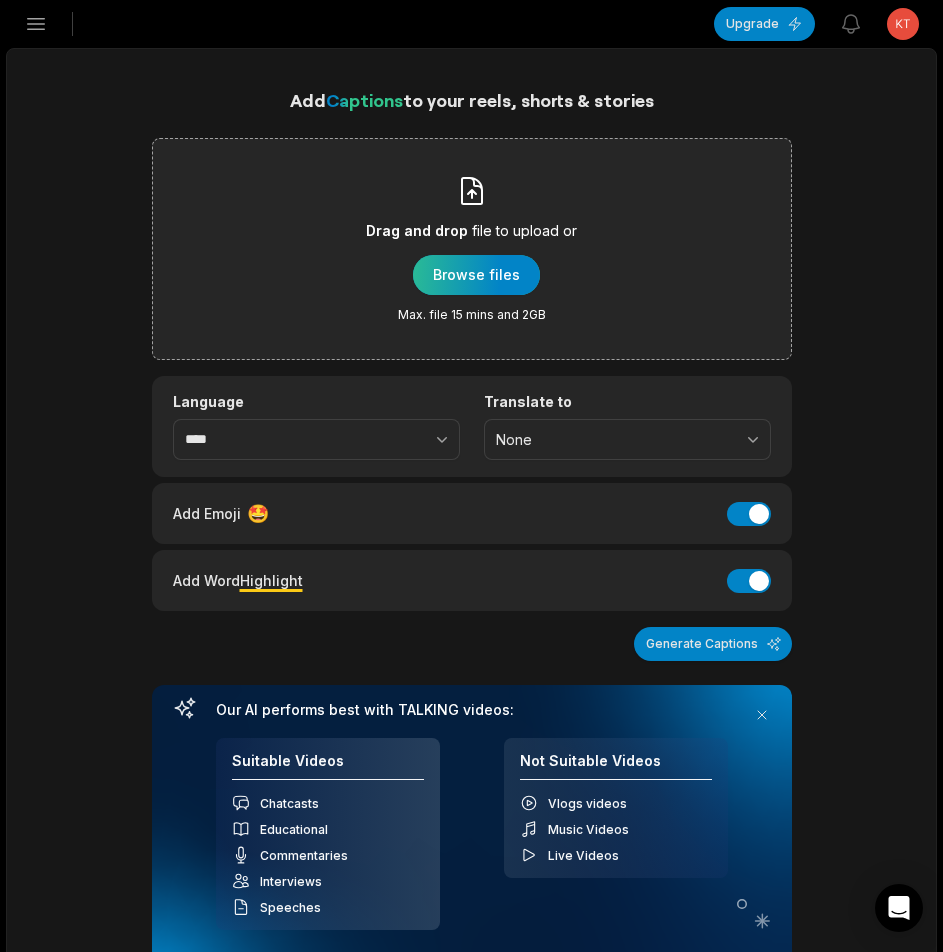 click at bounding box center [476, 275] 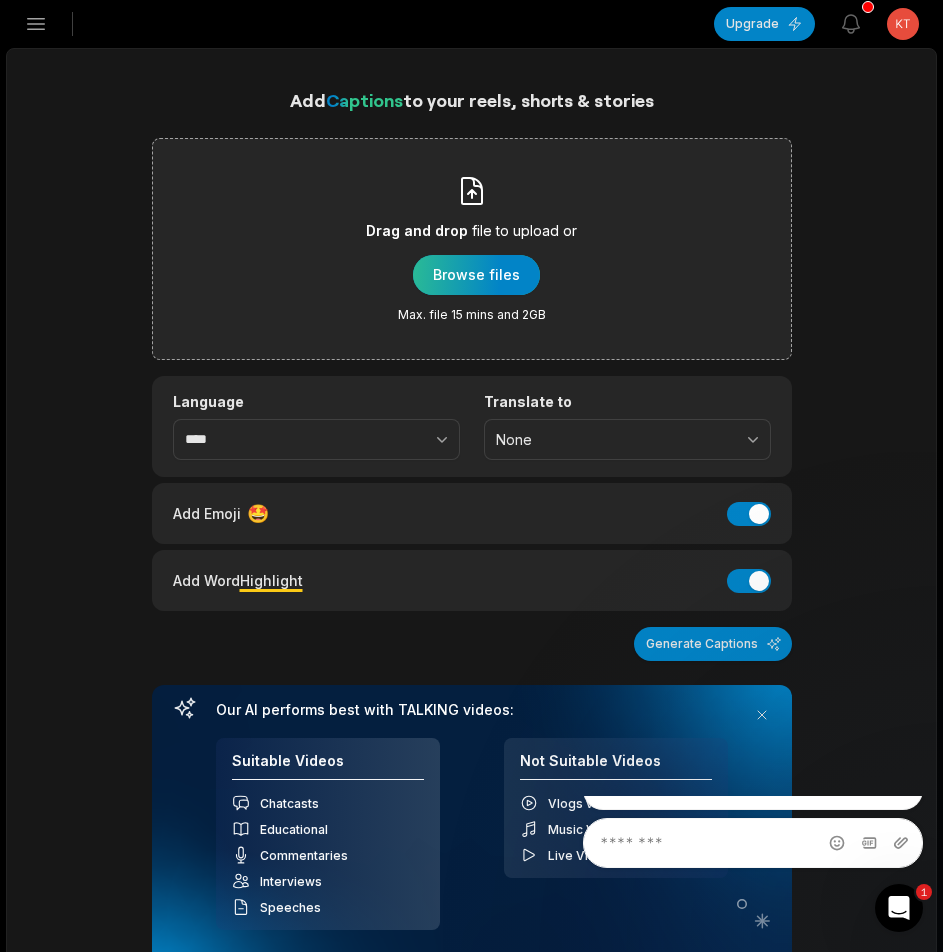 scroll, scrollTop: 0, scrollLeft: 0, axis: both 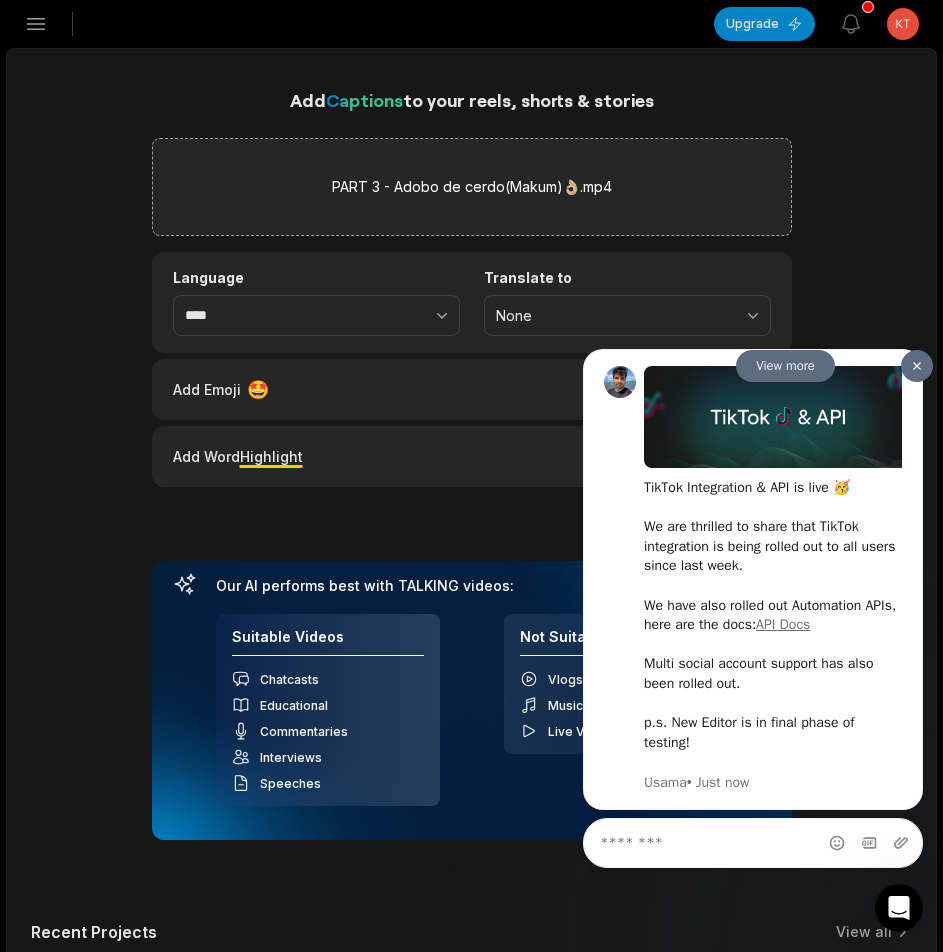 click at bounding box center (917, 366) 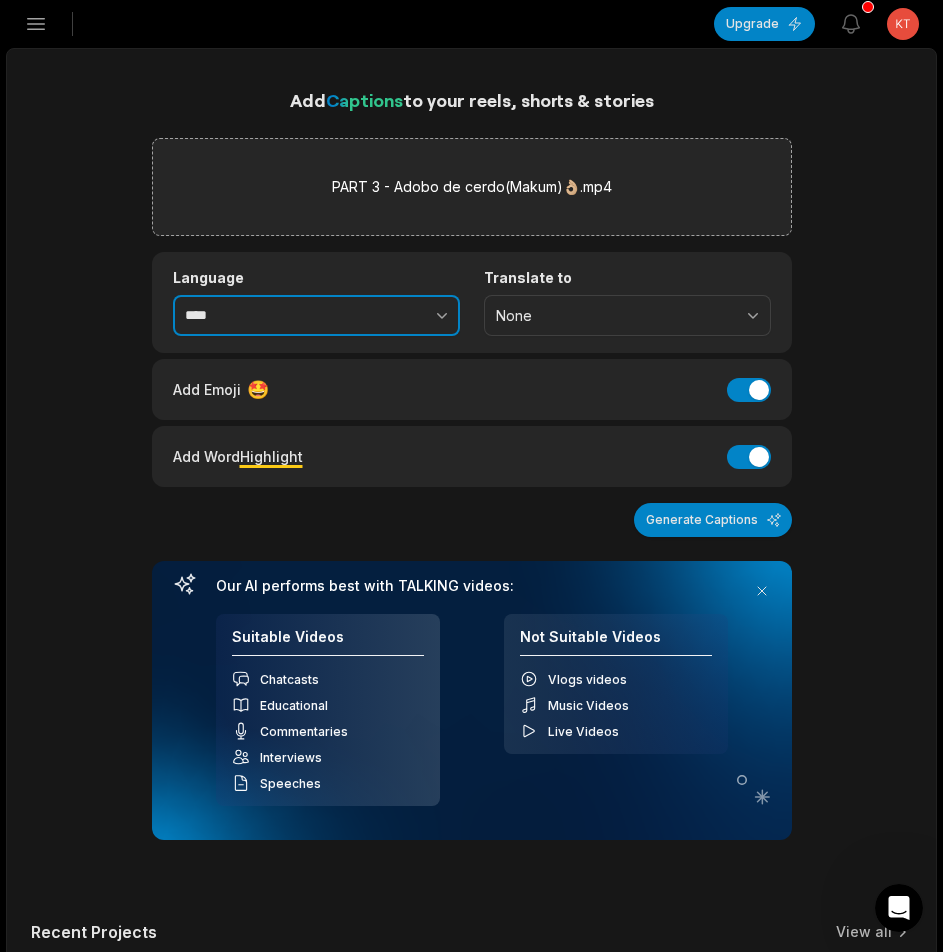click at bounding box center [398, 316] 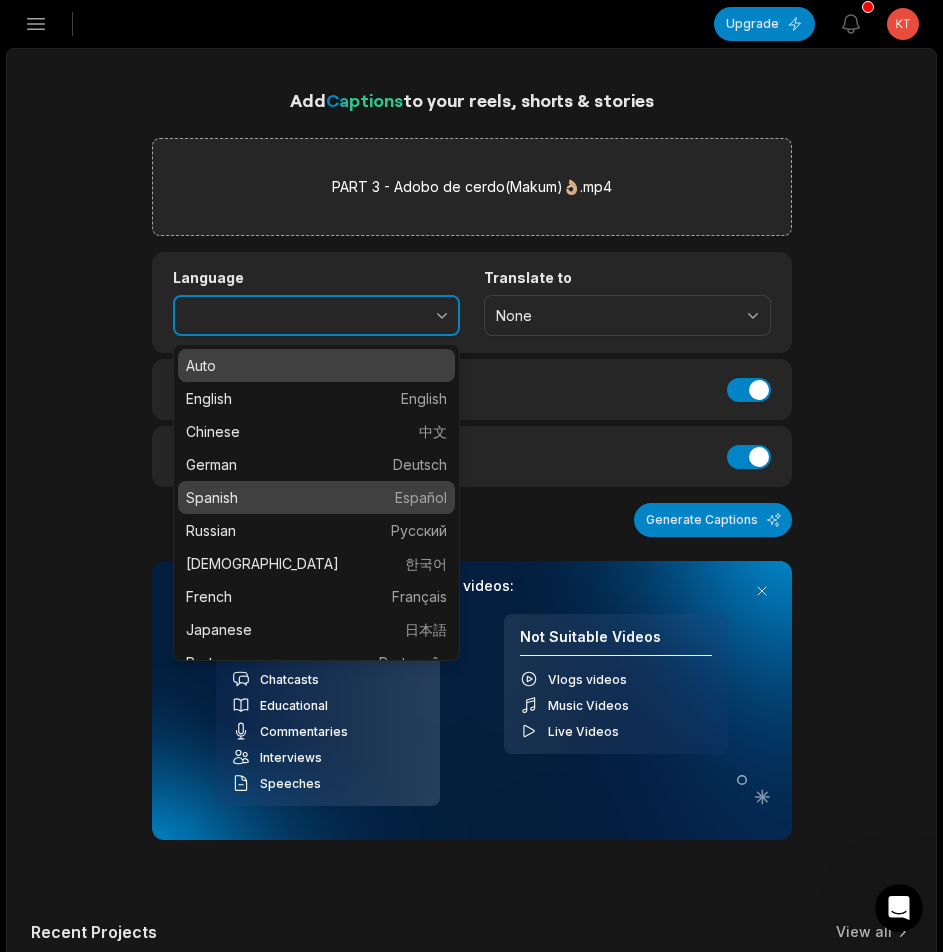 type on "*******" 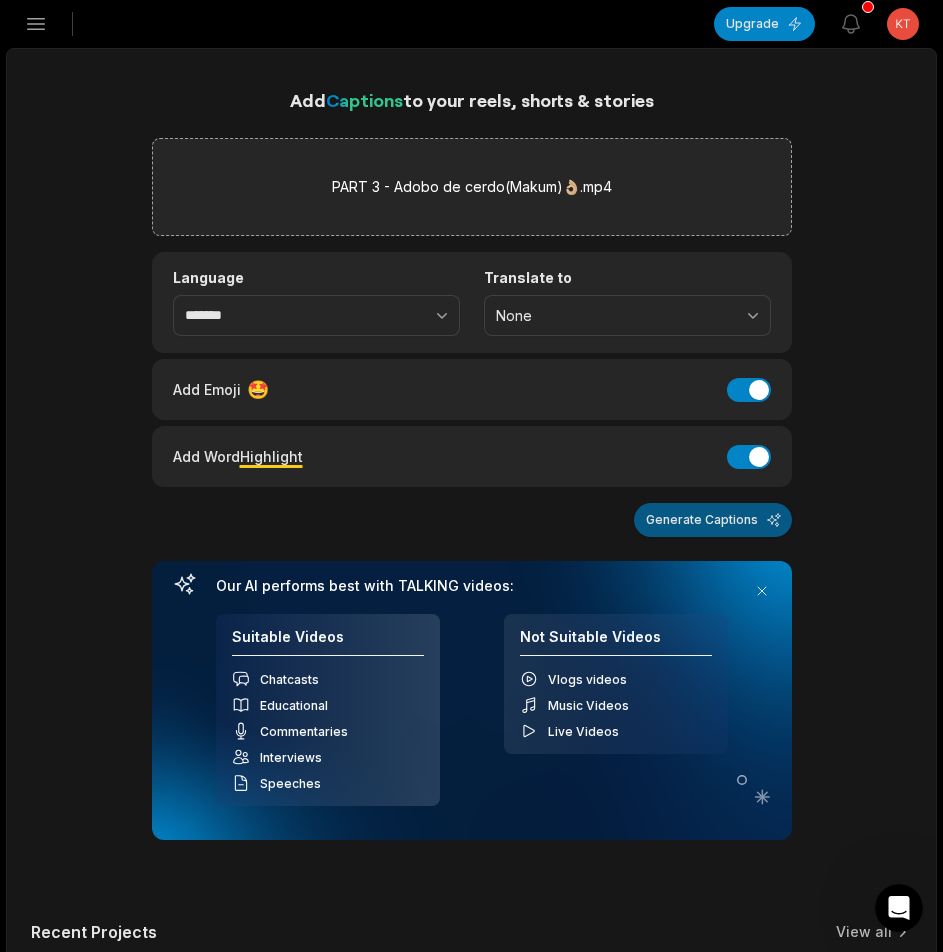 click on "Generate Captions" at bounding box center (713, 520) 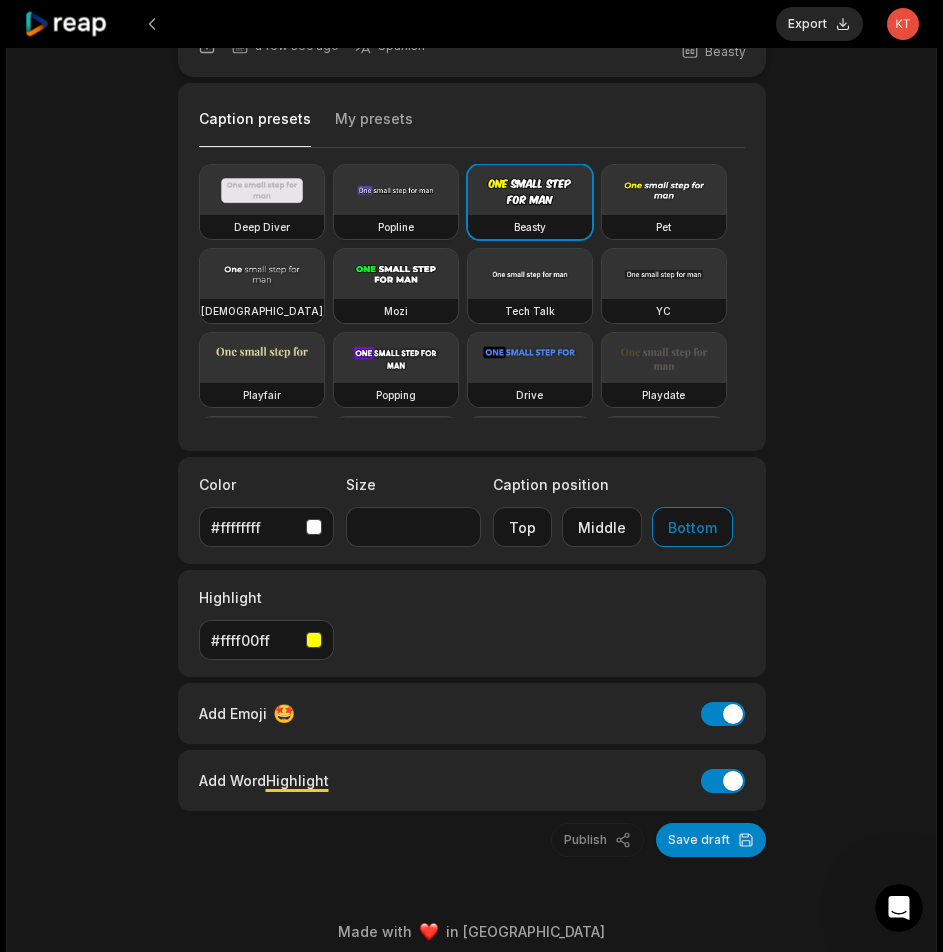 click at bounding box center [396, 274] 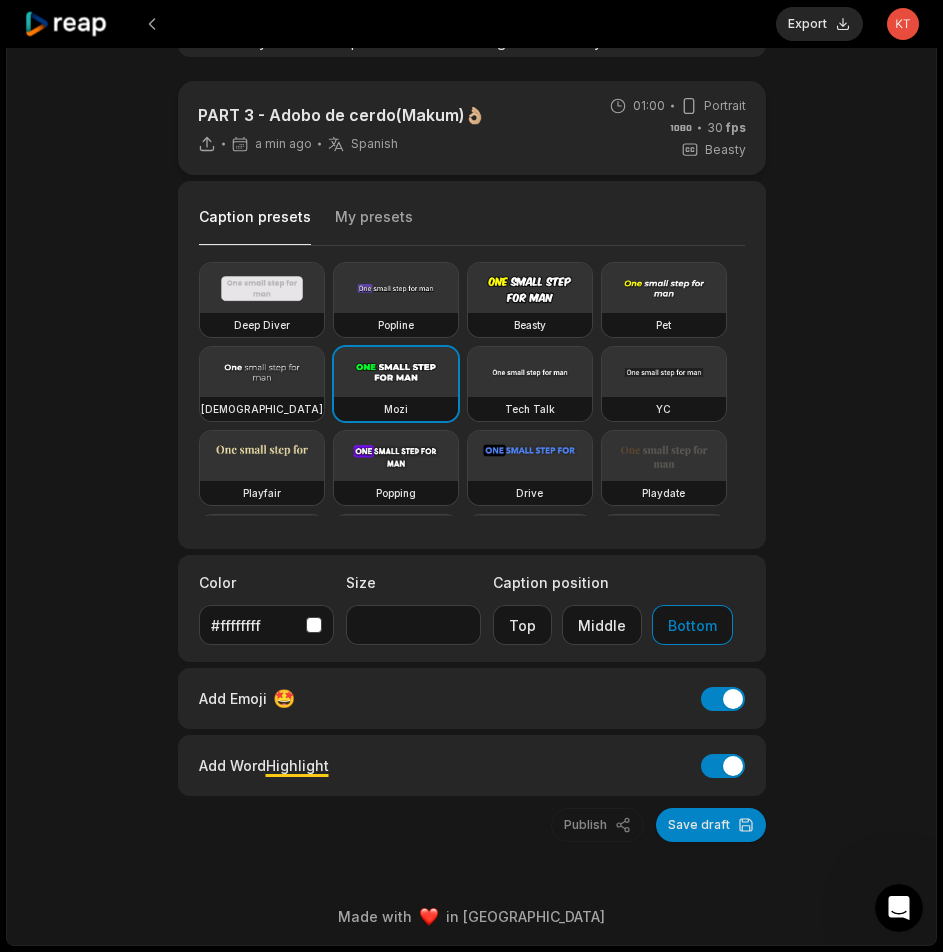 scroll, scrollTop: 302, scrollLeft: 0, axis: vertical 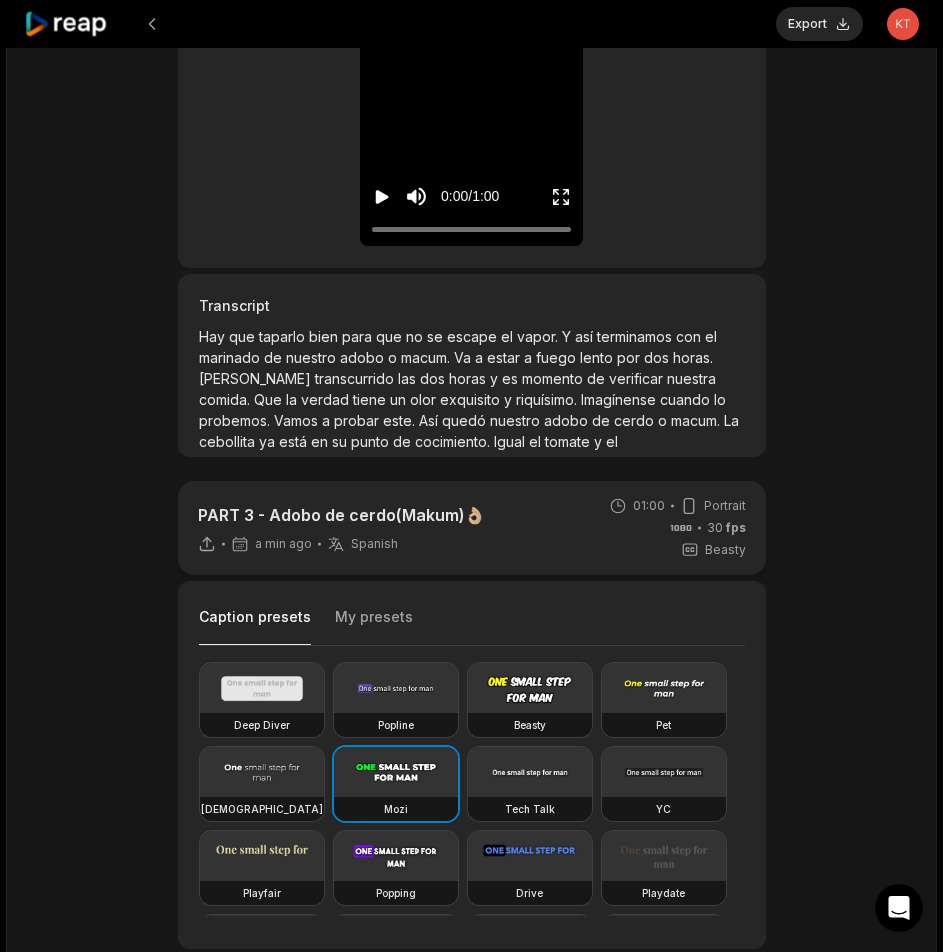 click on "Export" at bounding box center (819, 24) 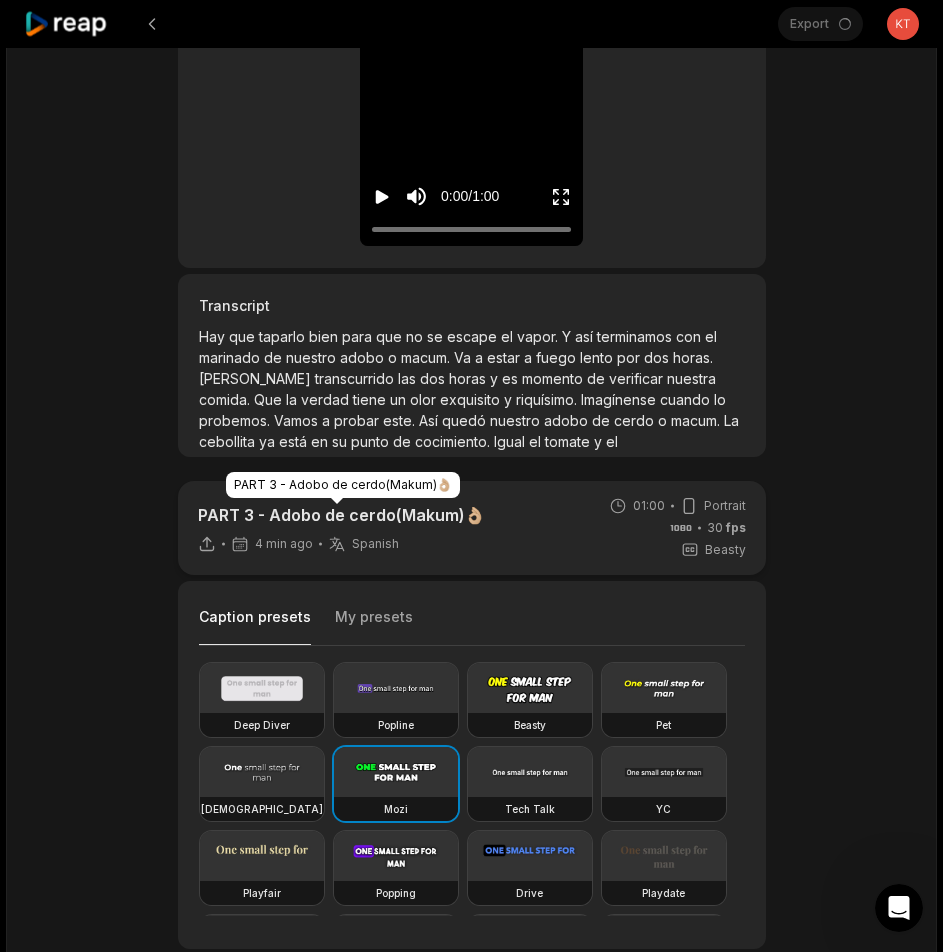 scroll, scrollTop: 538, scrollLeft: 0, axis: vertical 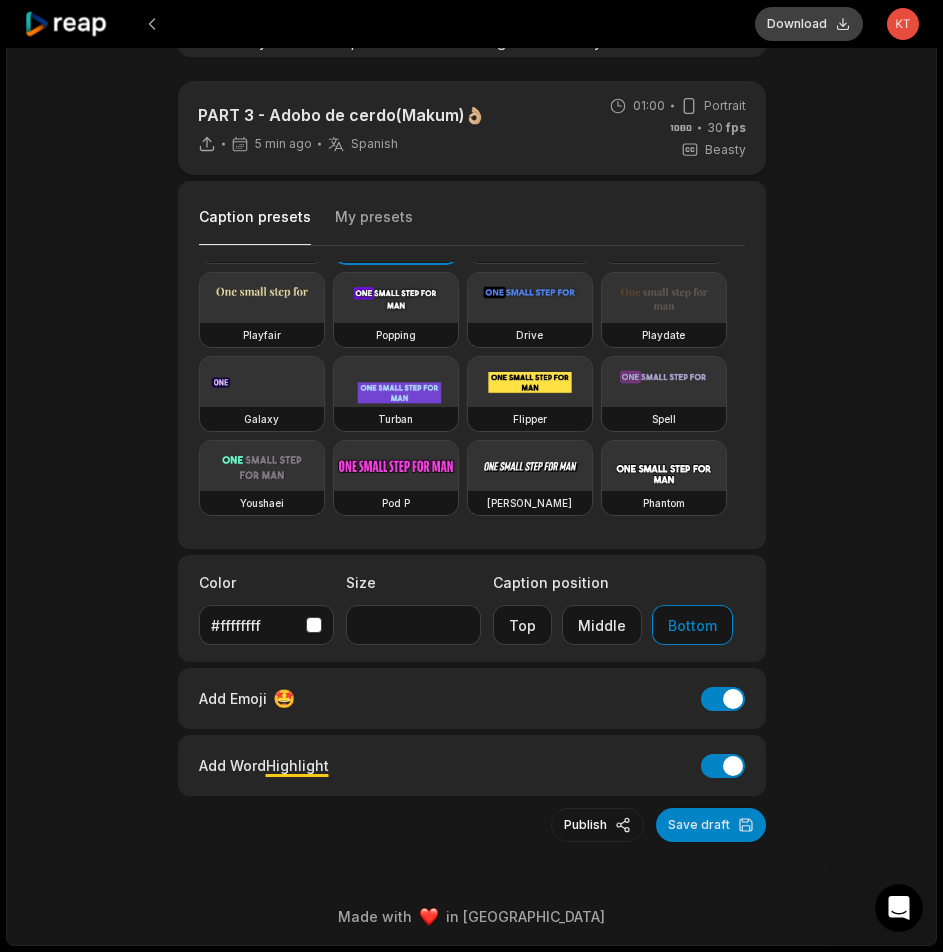 click on "Download" at bounding box center [809, 24] 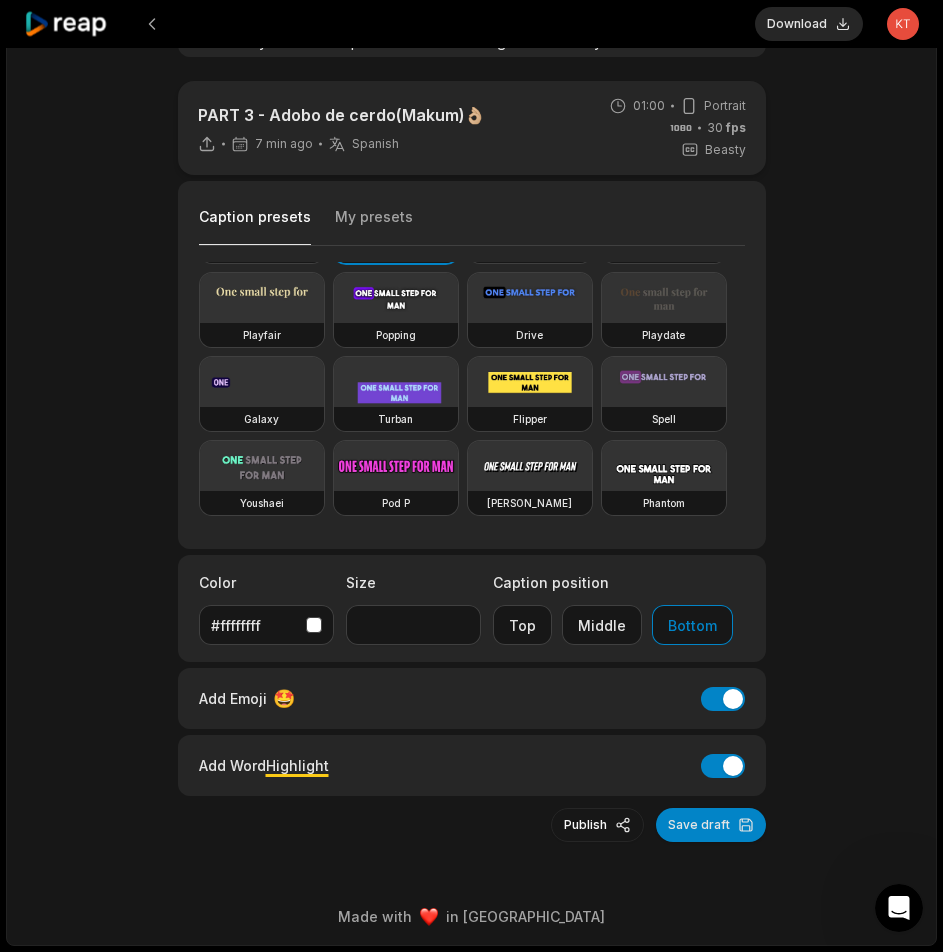 click 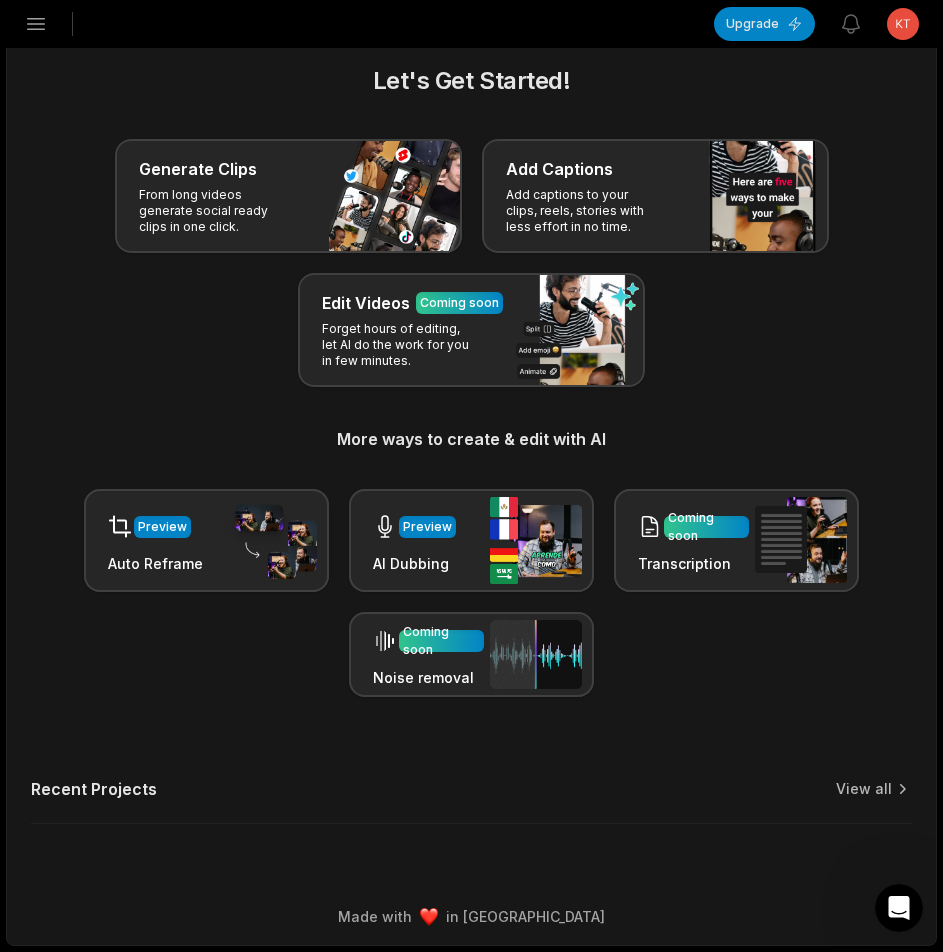 click 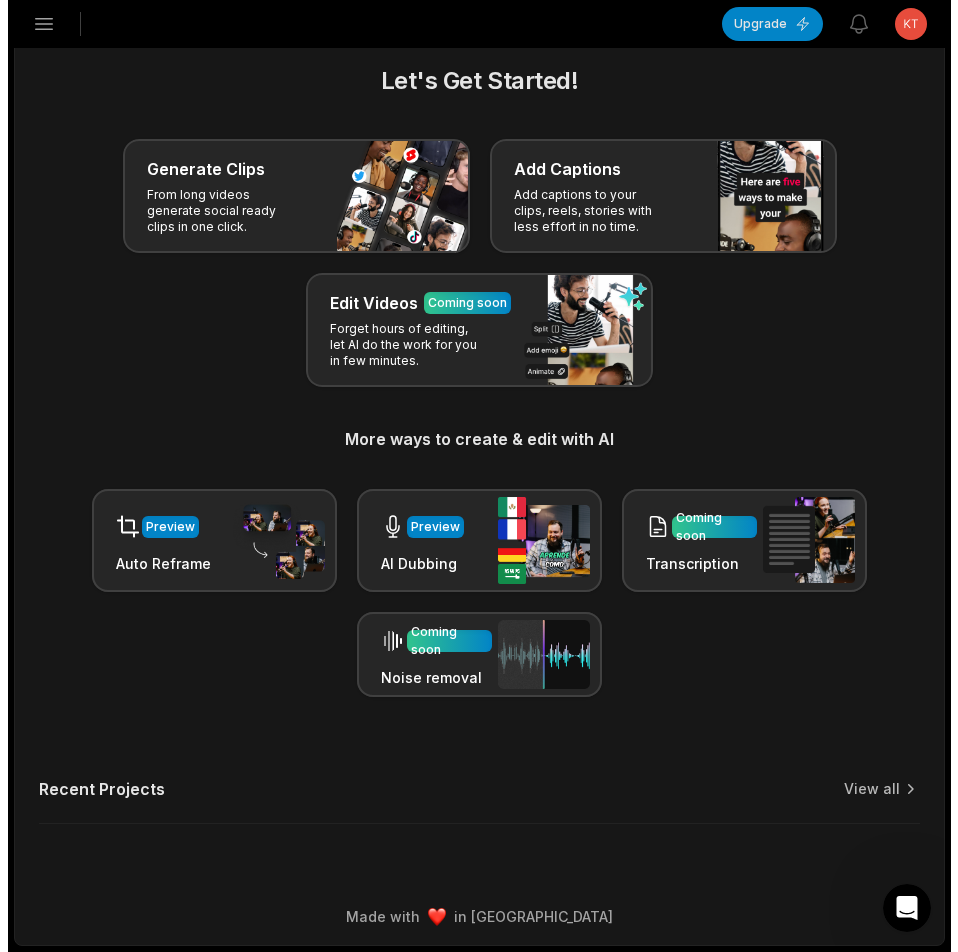 scroll, scrollTop: 285, scrollLeft: 0, axis: vertical 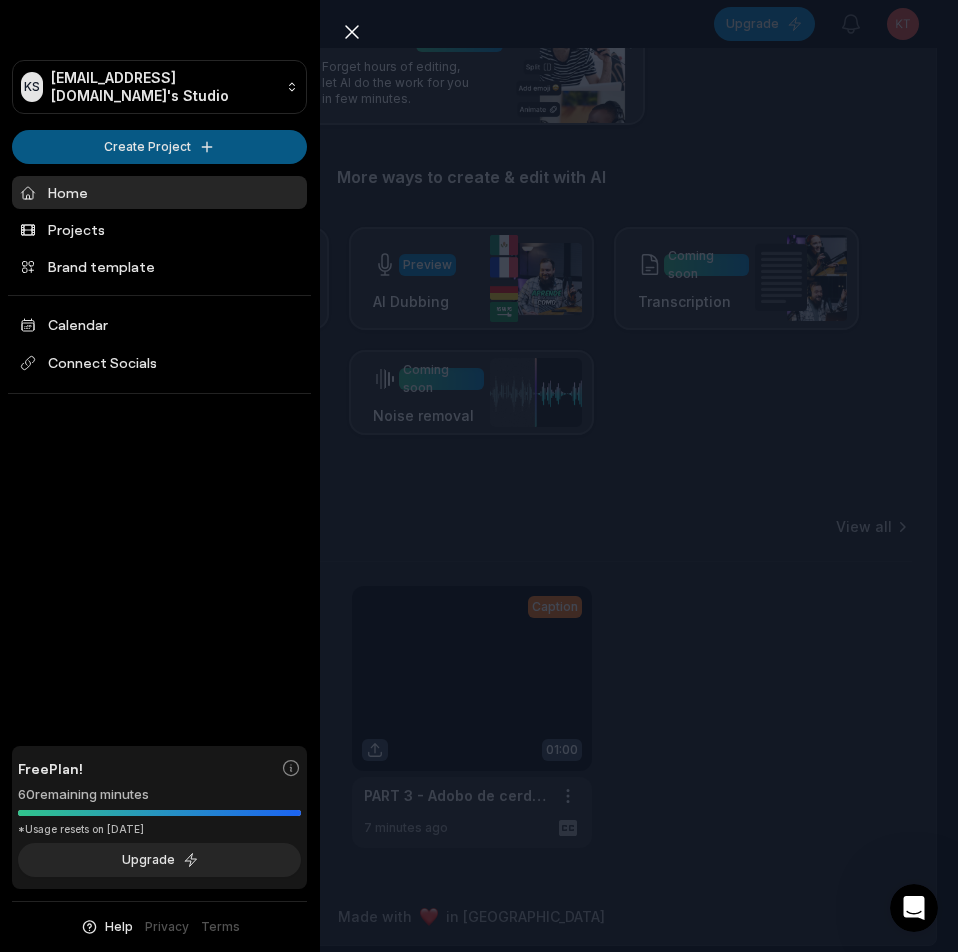 click on "KS Ktbeav@telegmail.com's Studio Create Project Home Projects Brand template Calendar Connect Socials Free  Plan! 60  remaining minutes *Usage resets on August 2, 2025 Upgrade Help Privacy Terms Open sidebar Upgrade View notifications Open user menu   Let's Get Started! Generate Clips From long videos generate social ready clips in one click. Add Captions Add captions to your clips, reels, stories with less effort in no time. Edit Videos Coming soon Forget hours of editing, let AI do the work for you in few minutes. More ways to create & edit with AI Preview Auto Reframe Preview AI Dubbing Coming soon Transcription Coming soon Noise removal Recent Projects View all Caption 01:00 PART 3 - Adobo de cerdo(Makum)👌🏼 Open options 7 minutes ago Made with   in San Francisco Close sidebar KS Ktbeav@telegmail.com's Studio Create Project Home Projects Brand template Calendar Connect Socials Free  Plan! 60  remaining minutes *Usage resets on August 2, 2025 Upgrade Help Privacy Terms" at bounding box center [479, 191] 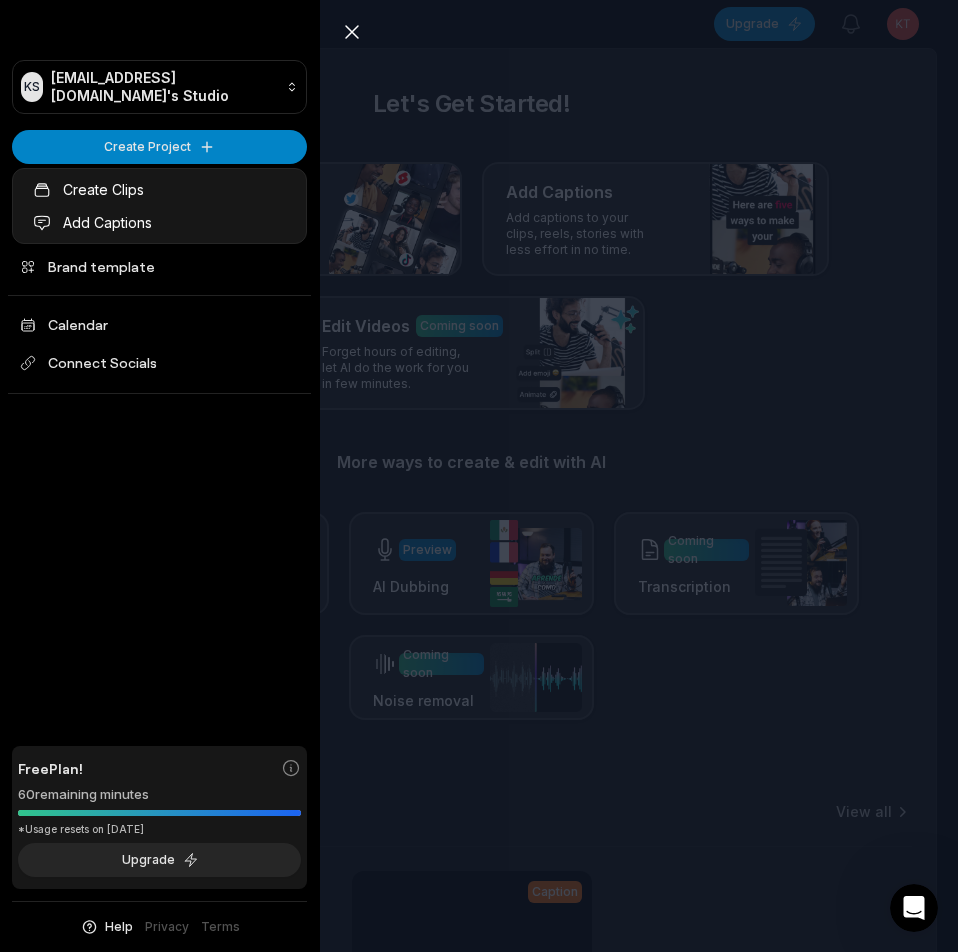 scroll, scrollTop: 0, scrollLeft: 0, axis: both 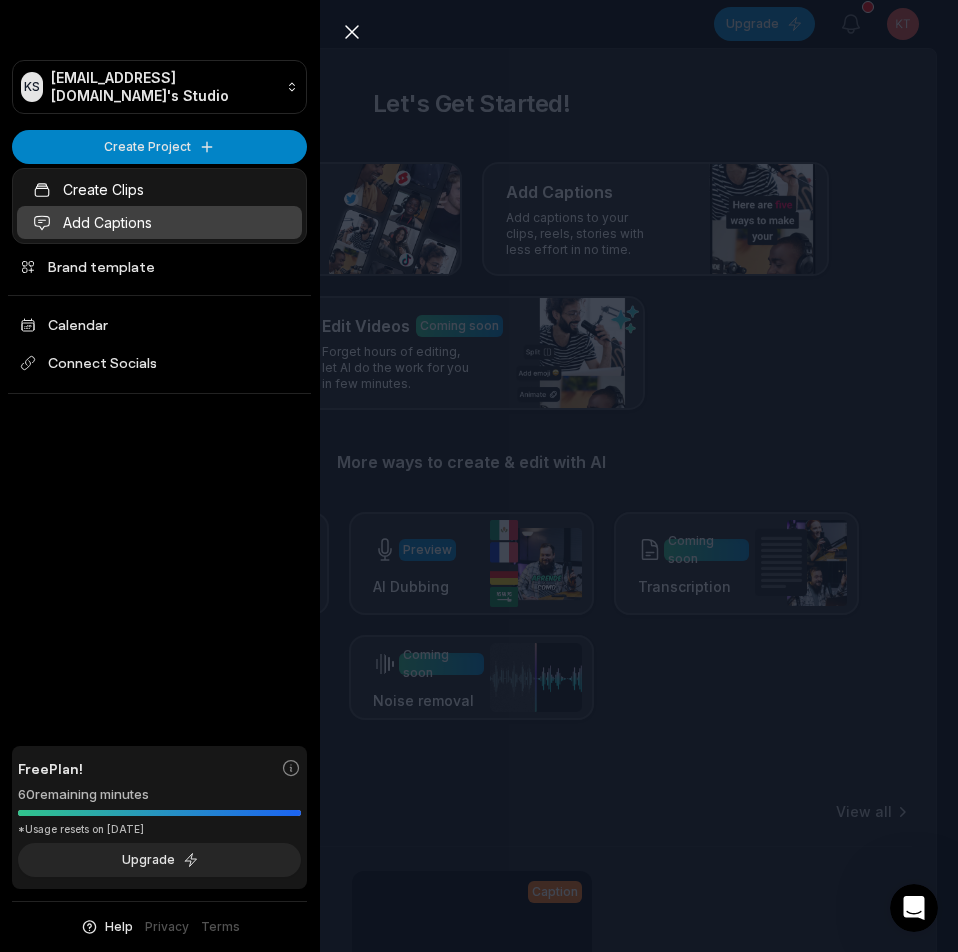 click on "Add Captions" at bounding box center (159, 222) 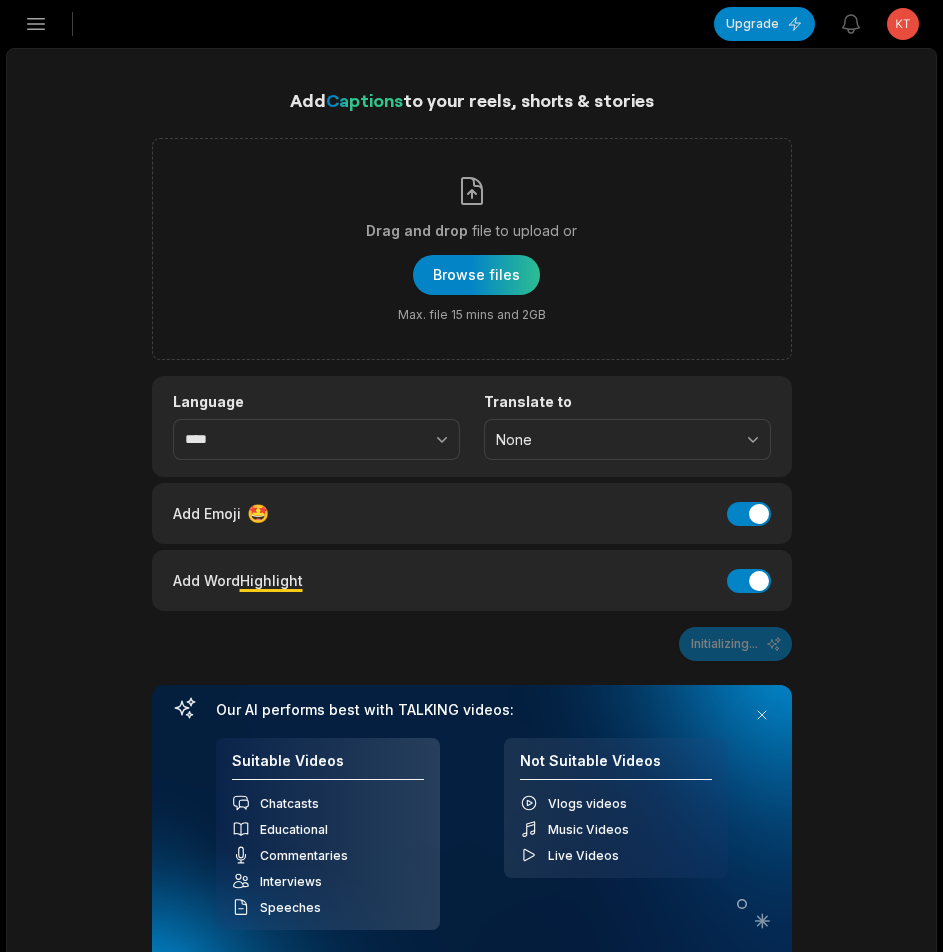 scroll, scrollTop: 0, scrollLeft: 0, axis: both 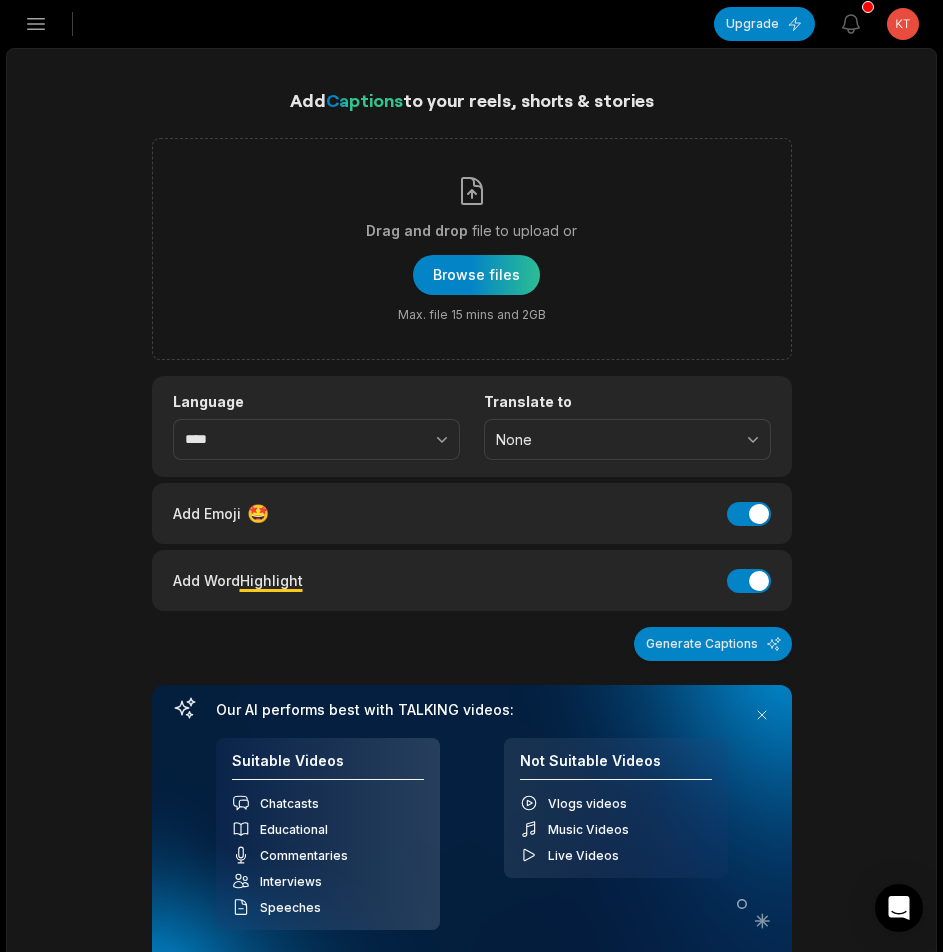 click on "Add  Captions  to your reels, shorts & stories Drag and drop file to upload or Browse files Max. file 15 mins and 2GB Language **** Translate to None Add Emoji 🤩 Add Emoji Add Word  Highlight Add Word Highlight Generate Captions Our AI performs best with TALKING videos: Suitable Videos Chatcasts Educational  Commentaries  Interviews  Speeches Not Suitable Videos Vlogs videos Music Videos Live Videos Recent Projects View all Caption 01:00 PART 3 - Adobo de cerdo(Makum)👌🏼 Open options 7 minutes ago" at bounding box center (471, 733) 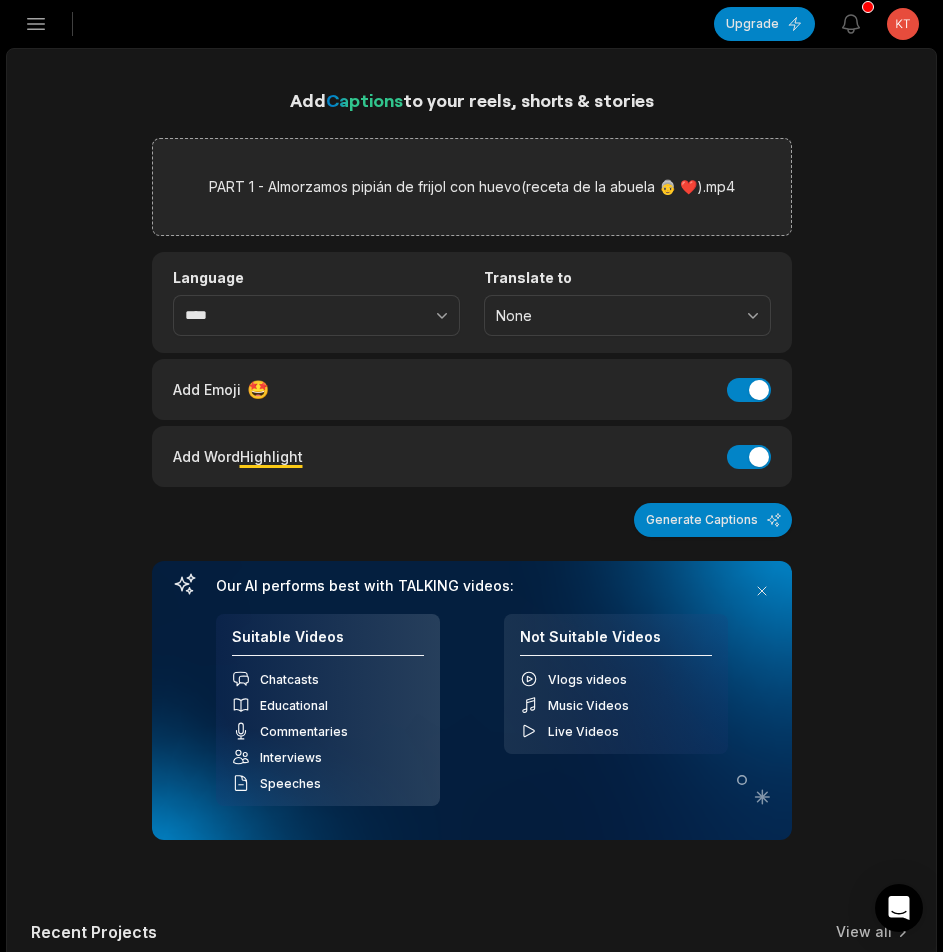 click on "Add  Captions  to your reels, shorts & stories PART 1 - Almorzamos pipián de frijol con huevo(receta de la abuela 👵 ❤️).mp4 Language **** Translate to None Add Emoji 🤩 Add Emoji Add Word  Highlight Add Word Highlight Generate Captions Your browser does not support mp4 format. Our AI performs best with TALKING videos: Suitable Videos Chatcasts Educational  Commentaries  Interviews  Speeches Not Suitable Videos Vlogs videos Music Videos Live Videos" at bounding box center (472, 463) 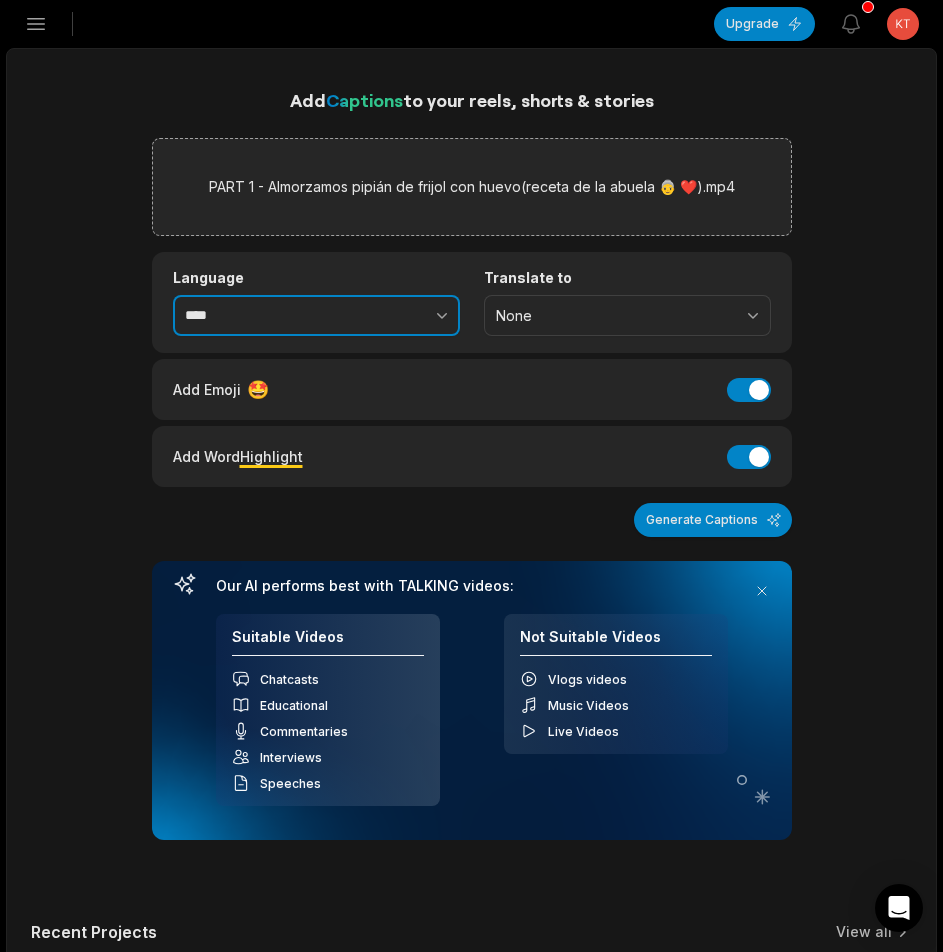 click 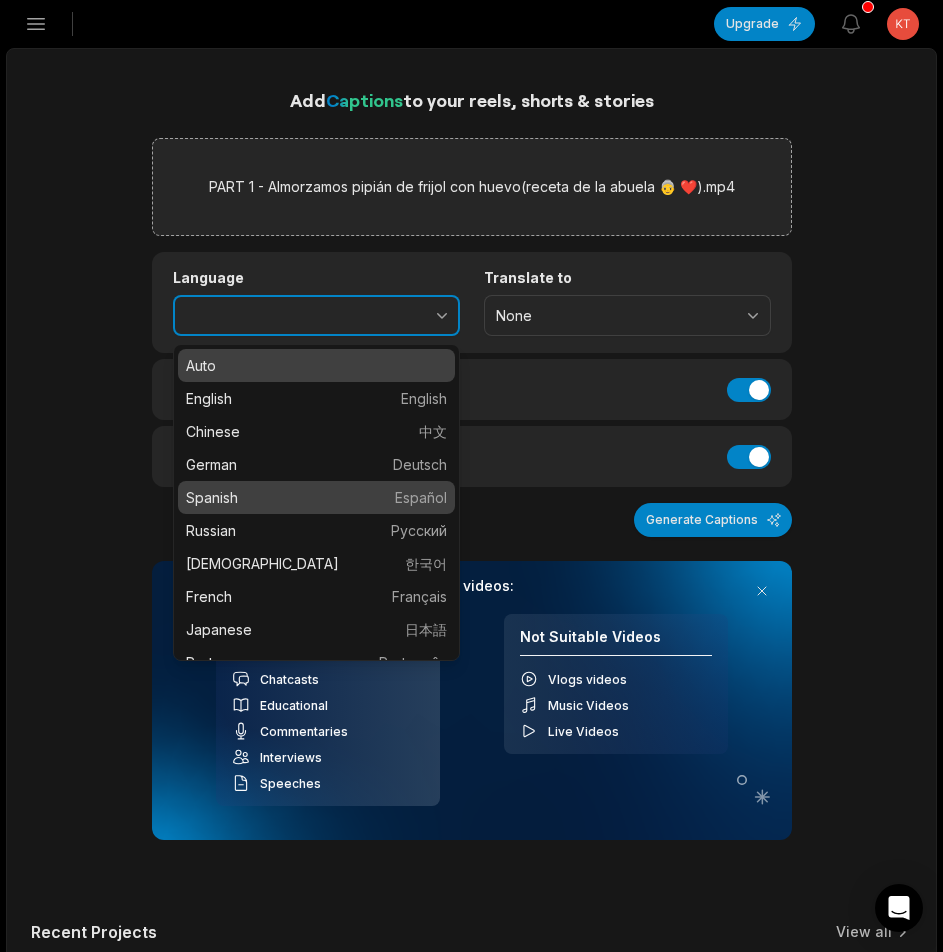 type on "*******" 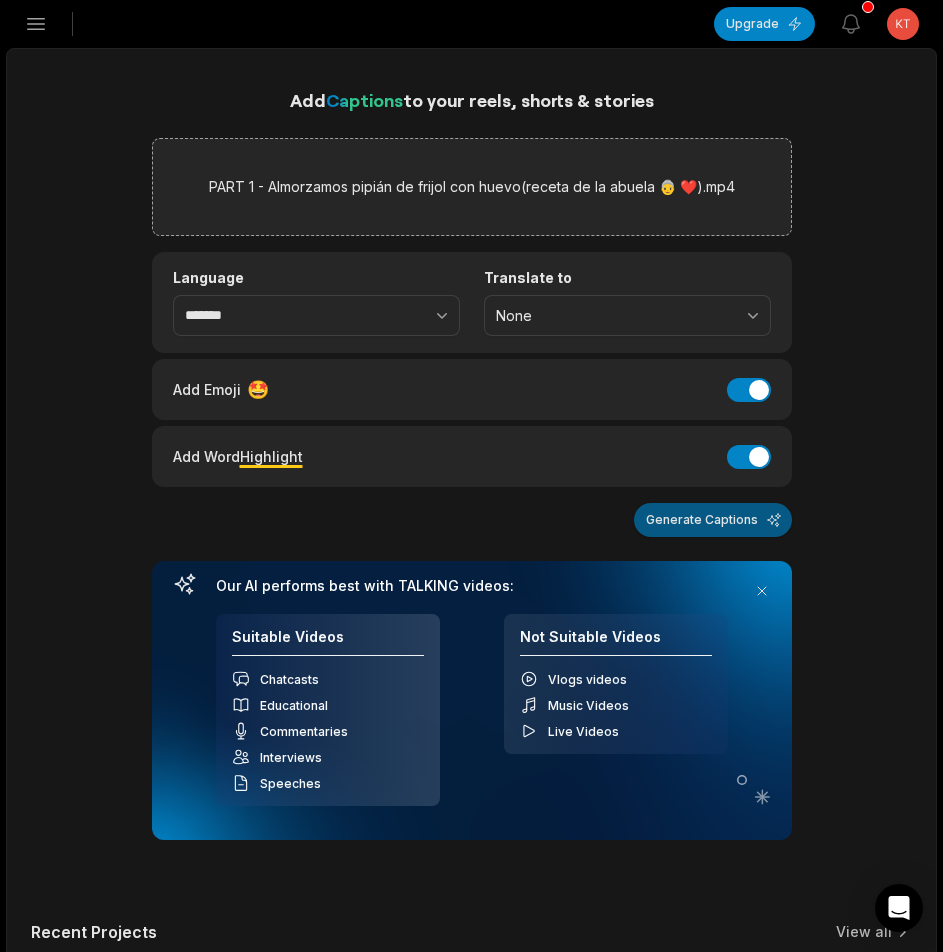click on "Generate Captions" at bounding box center (713, 520) 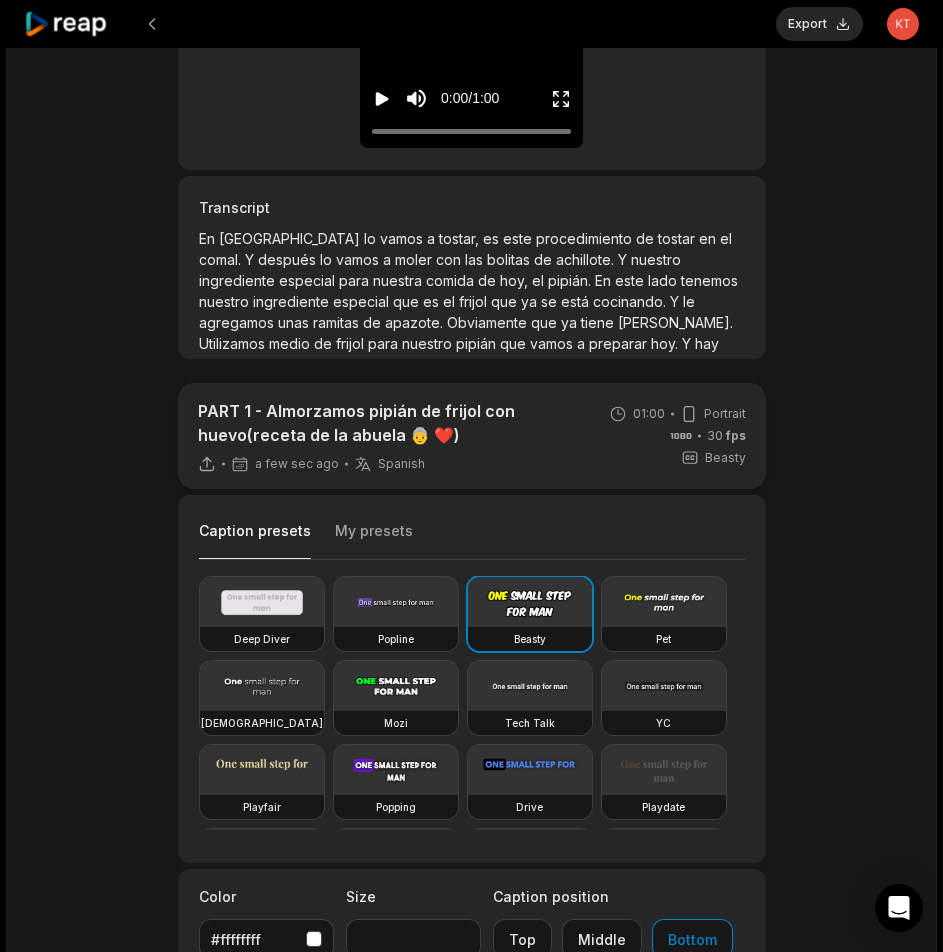 scroll, scrollTop: 700, scrollLeft: 0, axis: vertical 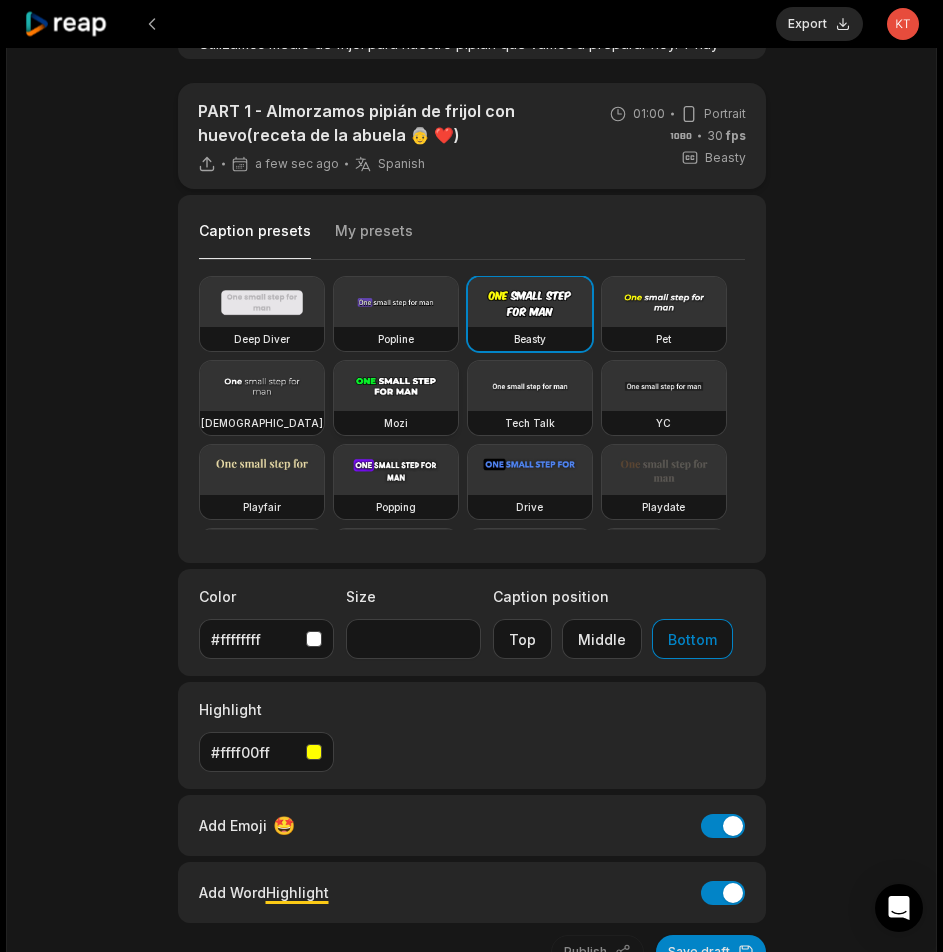click at bounding box center [396, 386] 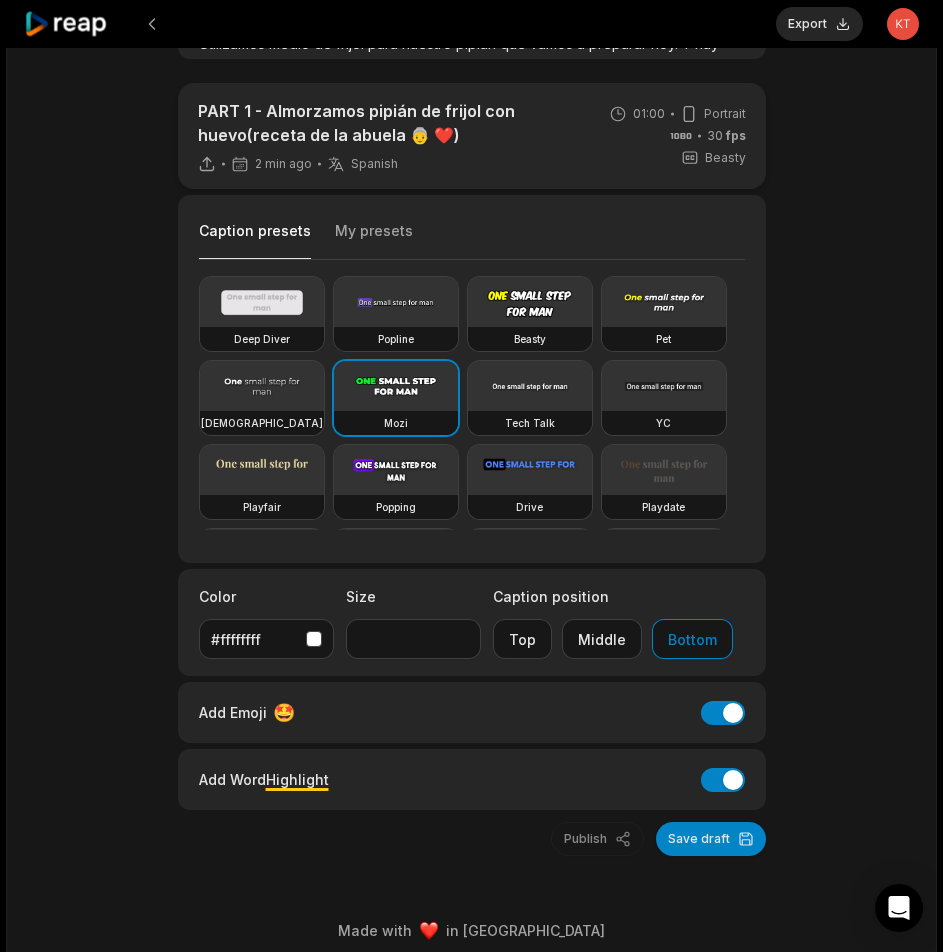 scroll, scrollTop: 200, scrollLeft: 0, axis: vertical 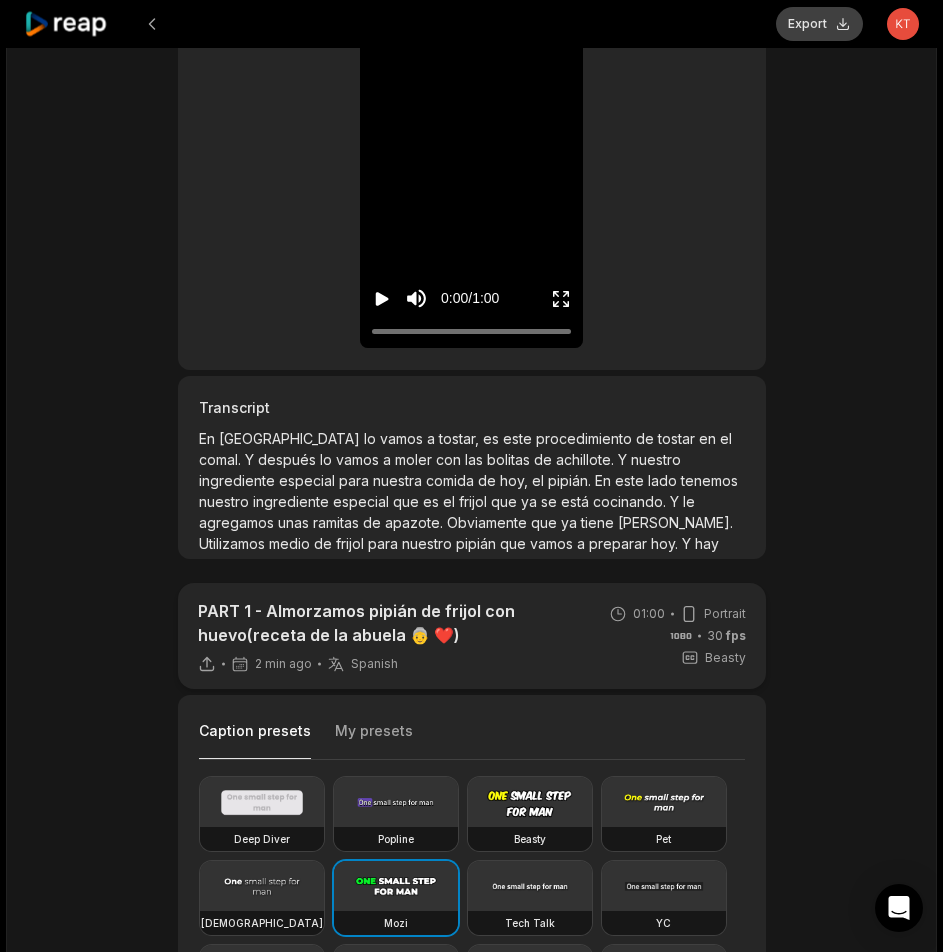 click on "Export" at bounding box center (819, 24) 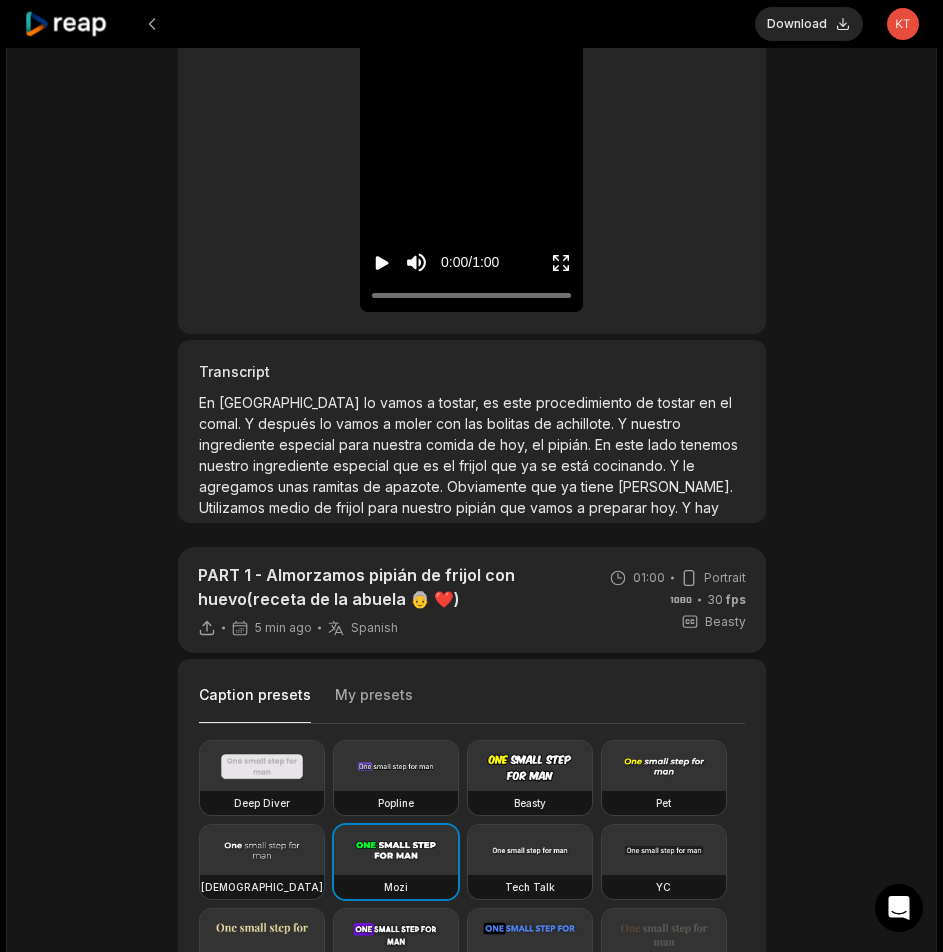 scroll, scrollTop: 200, scrollLeft: 0, axis: vertical 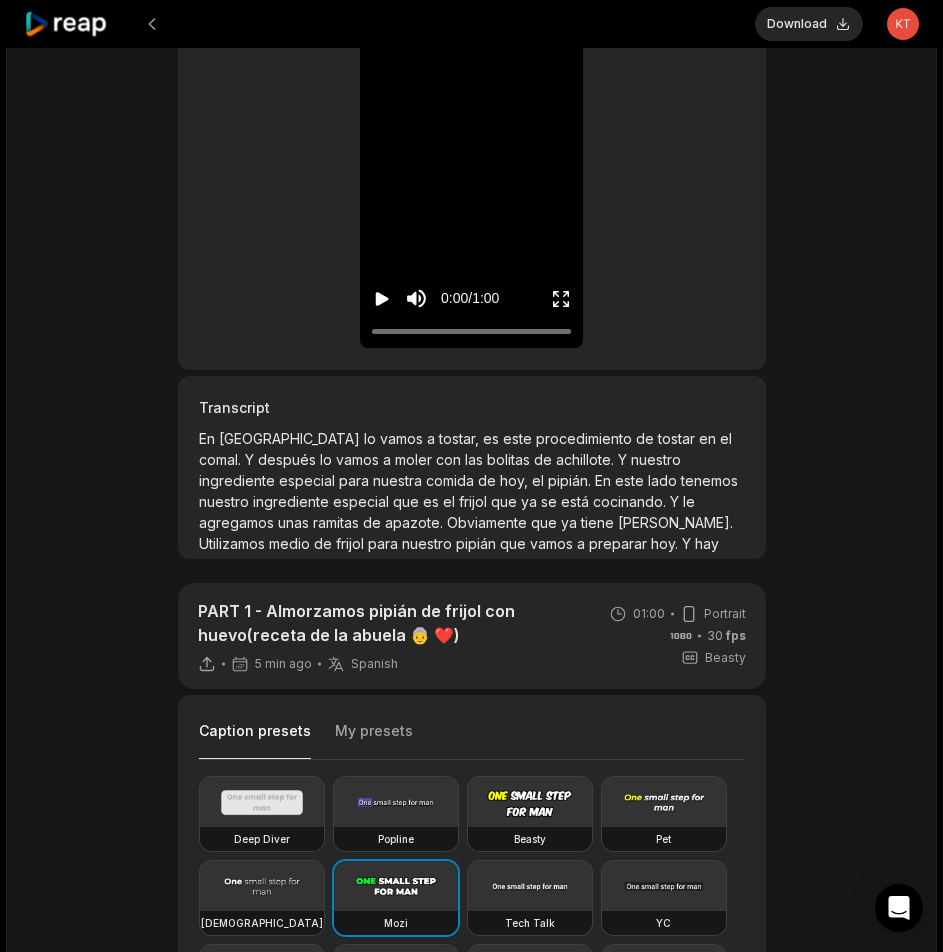 click on "Download" at bounding box center (809, 24) 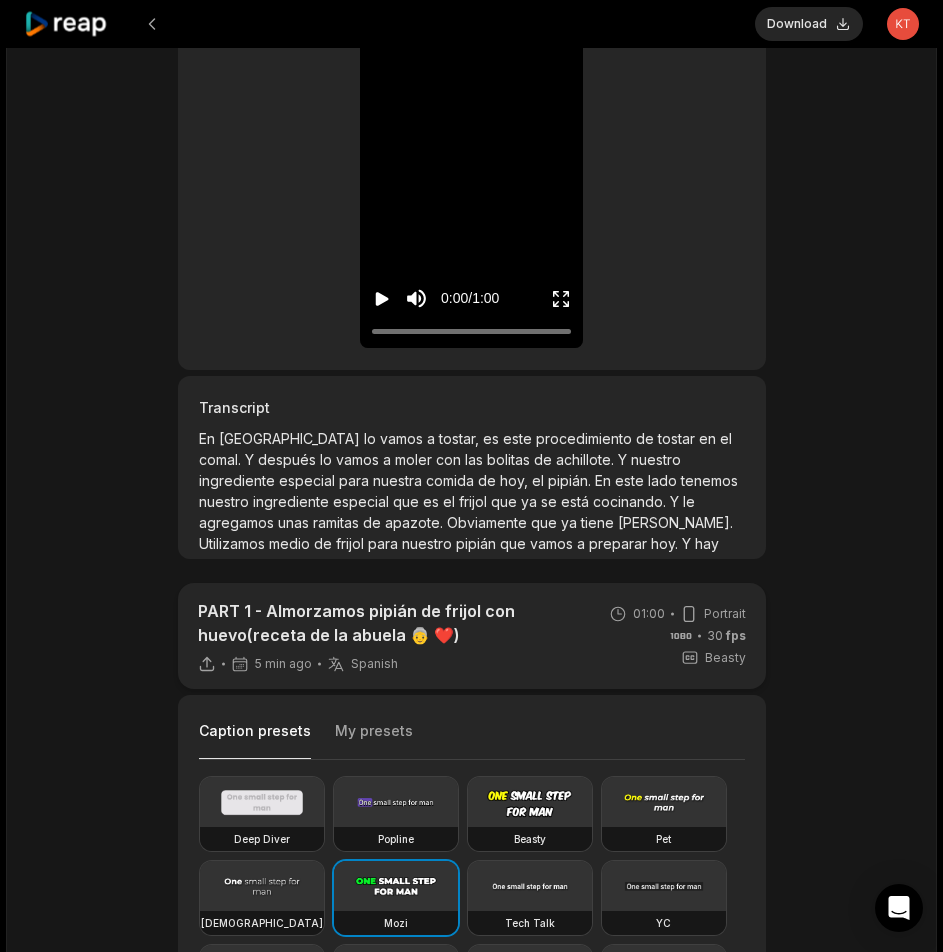 click 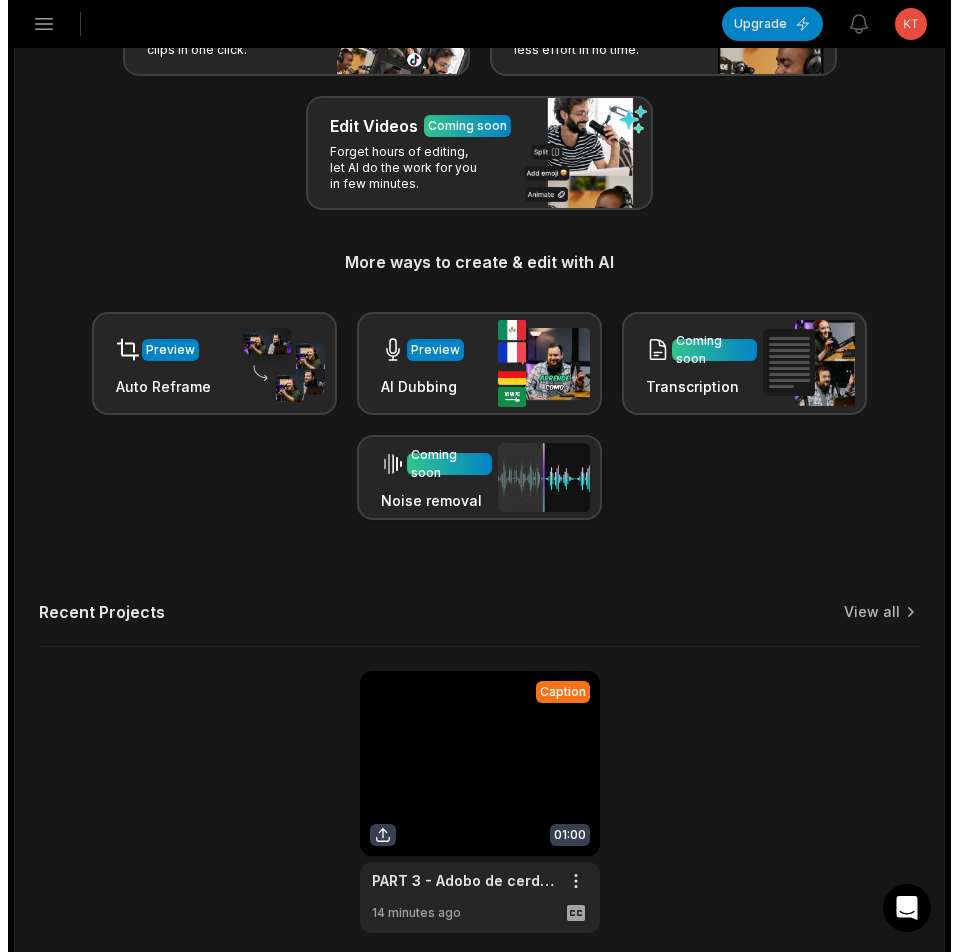 scroll, scrollTop: 0, scrollLeft: 0, axis: both 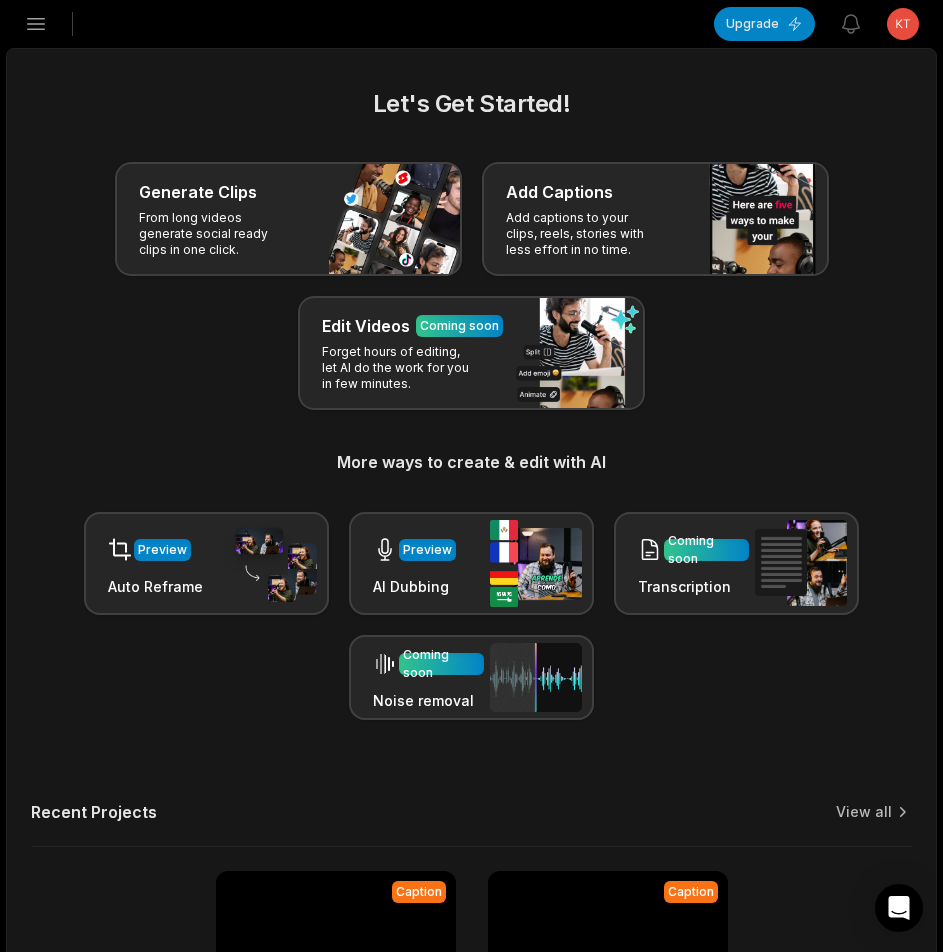 click 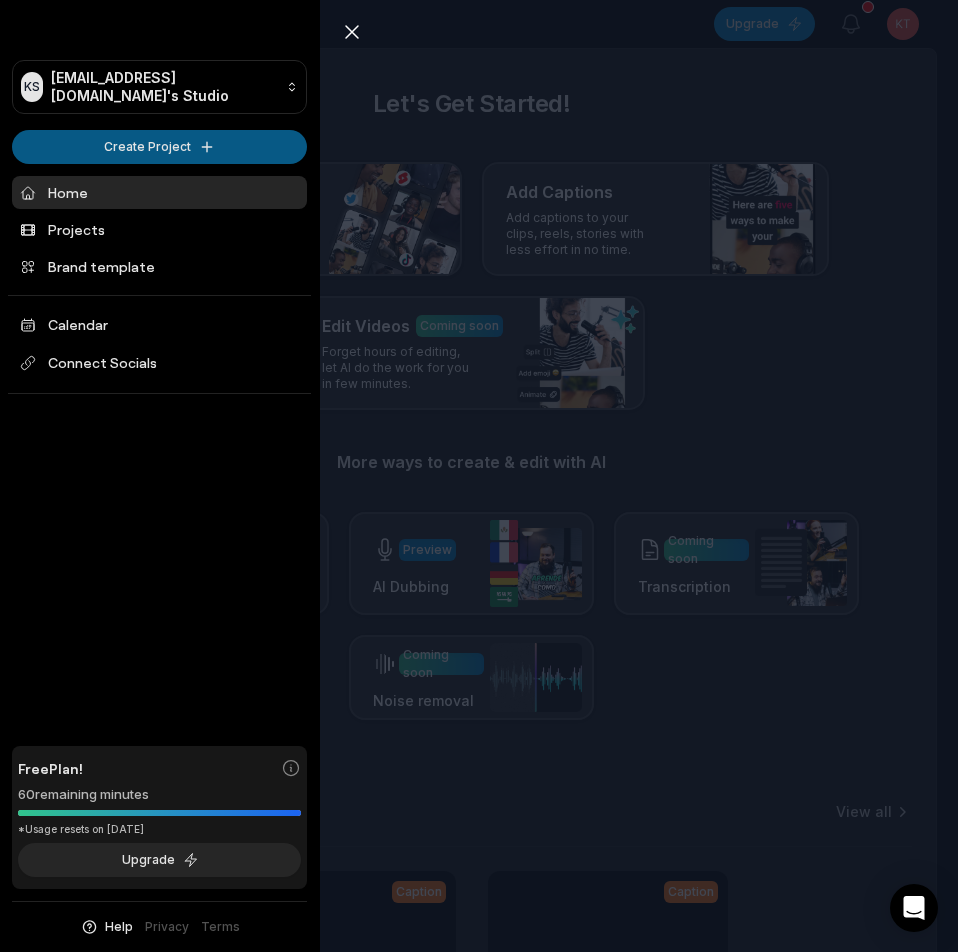 click on "KS [EMAIL_ADDRESS][DOMAIN_NAME]'s Studio Create Project Home Projects Brand template Calendar Connect Socials Free  Plan! 60  remaining minutes *Usage resets on [DATE] Upgrade Help Privacy Terms Open sidebar Upgrade View notifications Open user menu   Let's Get Started! Generate Clips From long videos generate social ready clips in one click. Add Captions Add captions to your clips, reels, stories with less effort in no time. Edit Videos Coming soon Forget hours of editing, let AI do the work for you in few minutes. More ways to create & edit with AI Preview Auto Reframe Preview AI Dubbing Coming soon Transcription Coming soon Noise removal Recent Projects View all Caption 01:00 PART 1 - Almorzamos pipián de frijol con huevo(receta de la abuela 👵 ❤️) Open options 6 minutes ago Caption 01:00 PART 3 - Adobo de cerdo([GEOGRAPHIC_DATA])👌🏼 Open options 14 minutes ago Made with   in [GEOGRAPHIC_DATA]
Close sidebar KS [EMAIL_ADDRESS][DOMAIN_NAME]'s Studio Create Project Home Projects Brand template Calendar Free 60" at bounding box center [479, 476] 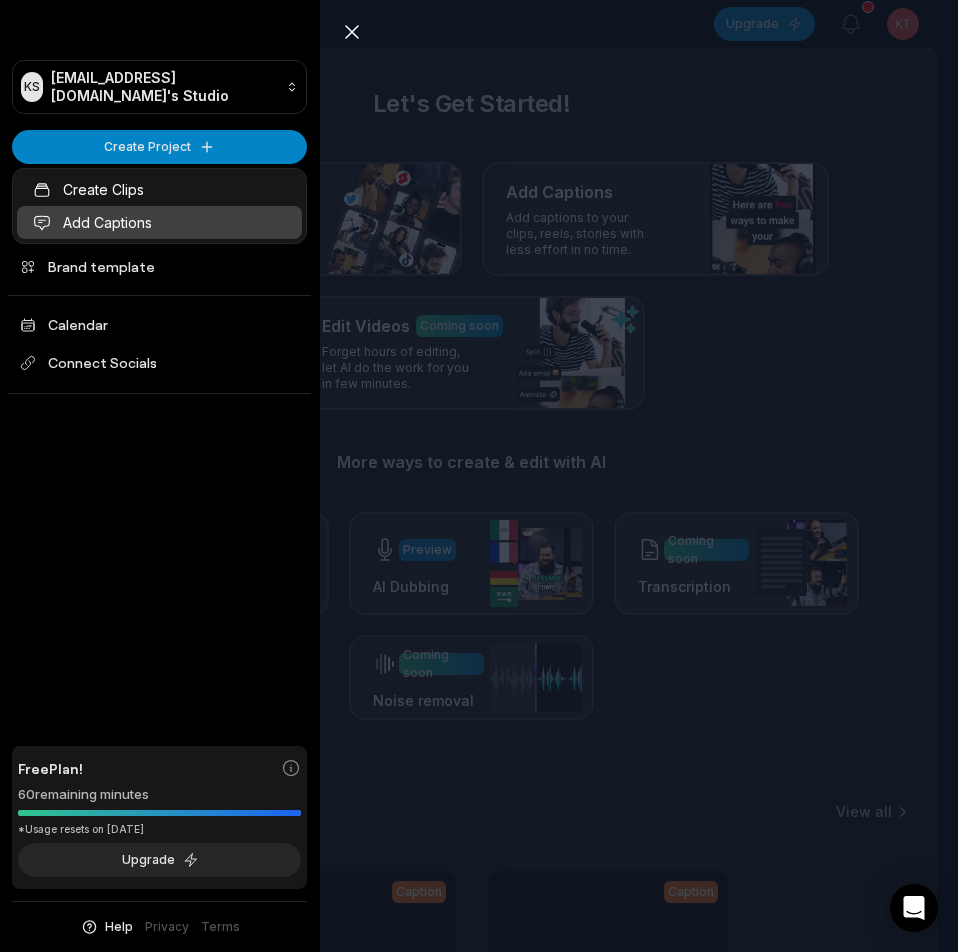 click on "Add Captions" at bounding box center (159, 222) 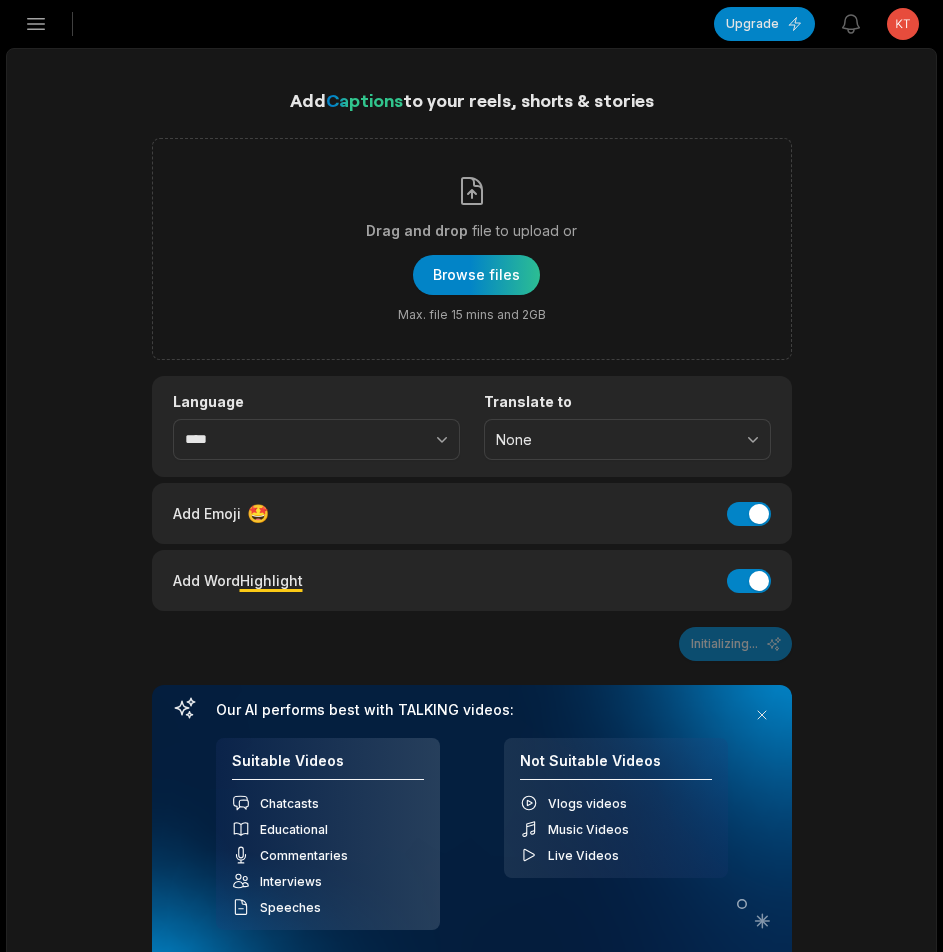 scroll, scrollTop: 0, scrollLeft: 0, axis: both 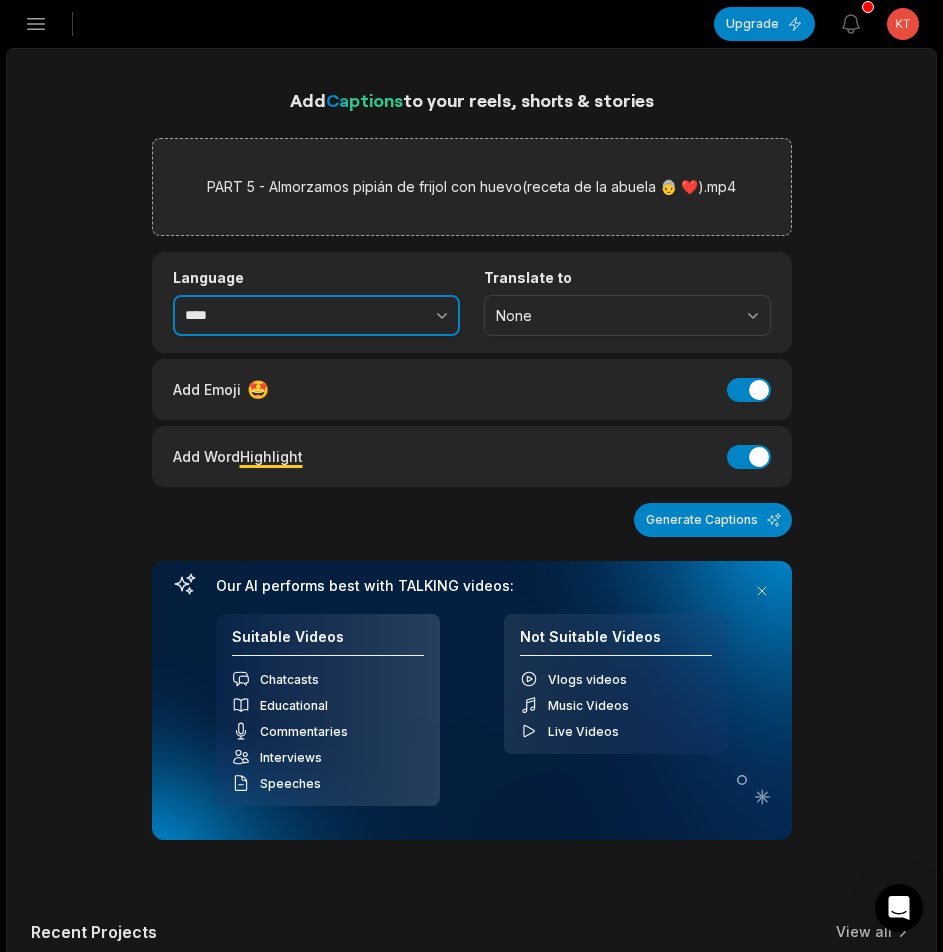 click 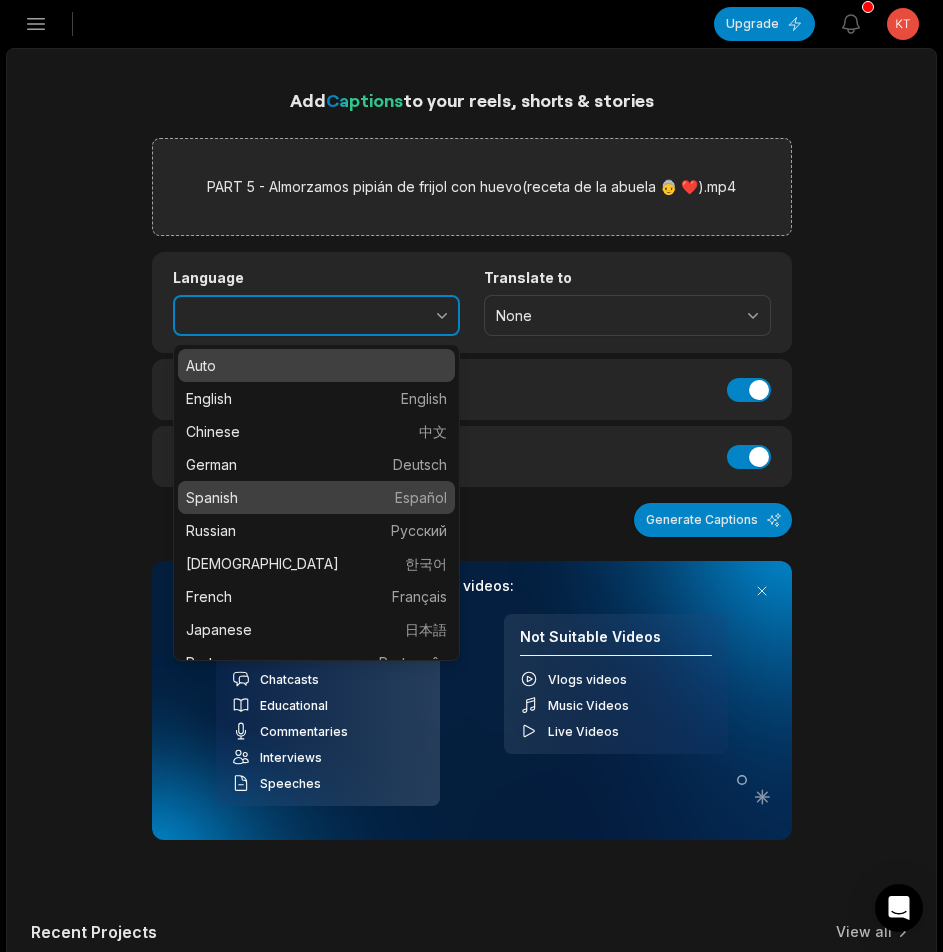 type on "*******" 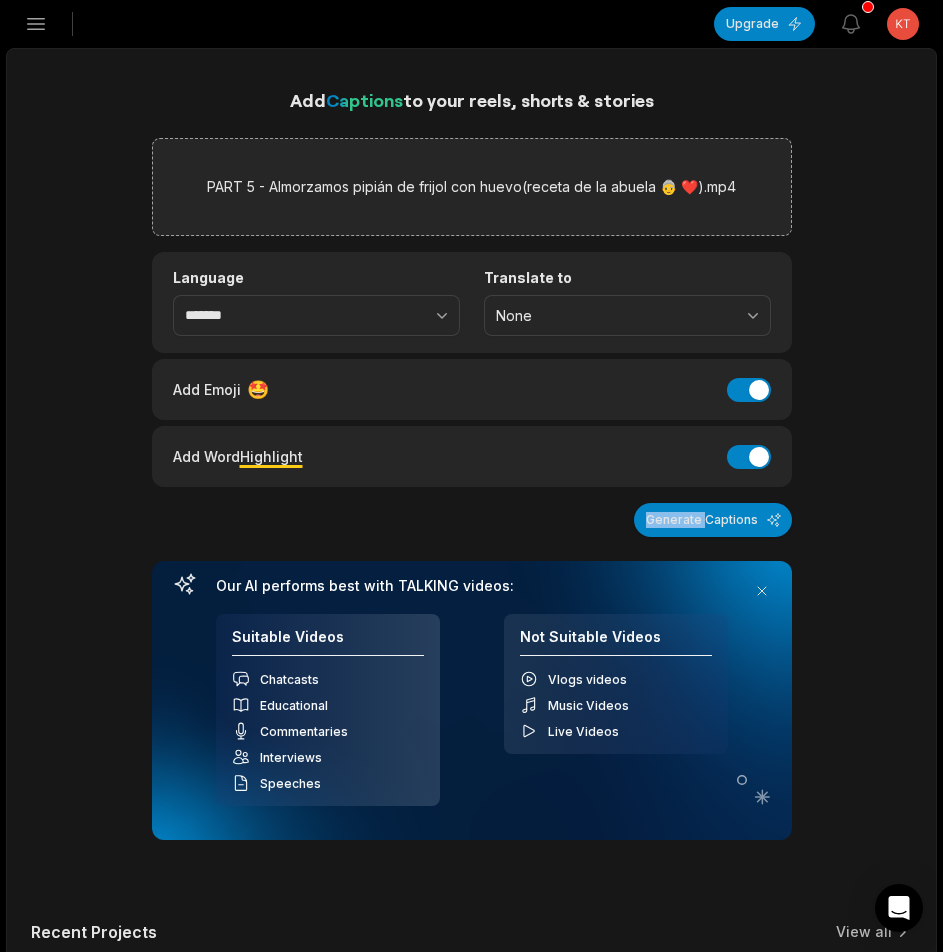 click on "Add  Captions  to your reels, shorts & stories PART 5 - Almorzamos pipián de frijol con huevo(receta de la abuela 👵 ❤️).mp4 Language ******* Translate to None Add Emoji 🤩 Add Emoji Add Word  Highlight Add Word Highlight Generate Captions Your browser does not support mp4 format. Our AI performs best with TALKING videos: Suitable Videos Chatcasts Educational  Commentaries  Interviews  Speeches Not Suitable Videos Vlogs videos Music Videos Live Videos" at bounding box center (472, 463) 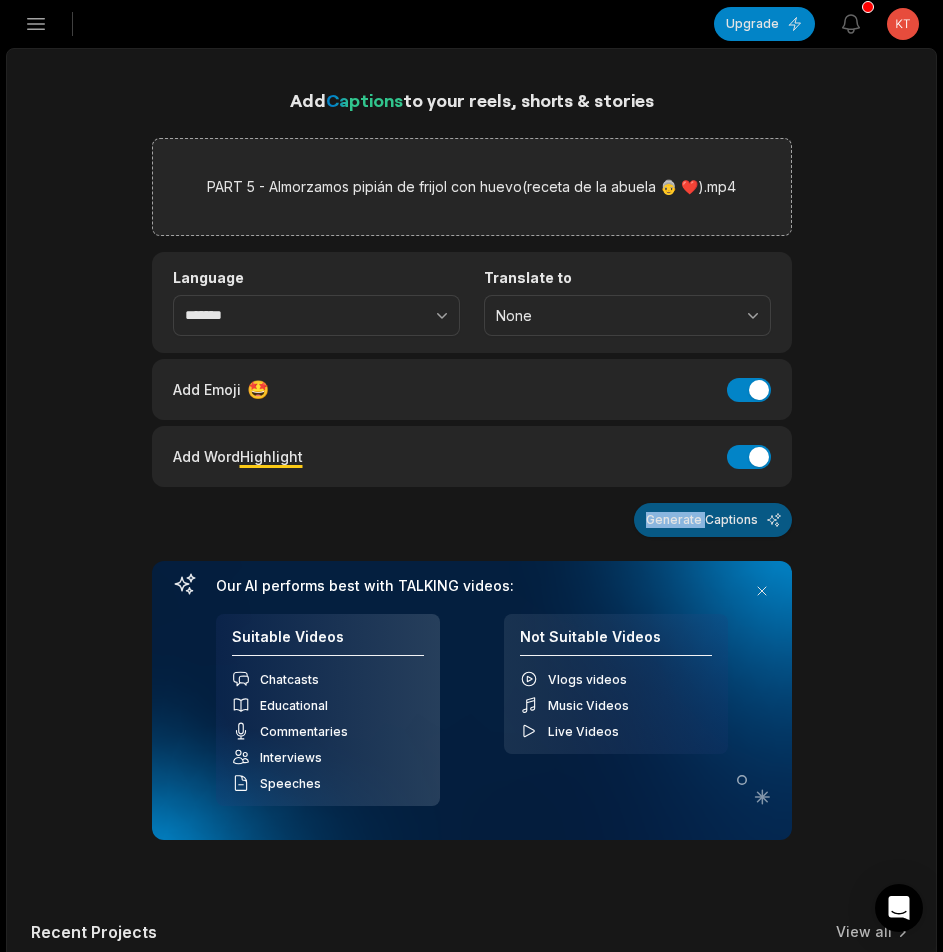 click on "Generate Captions" at bounding box center (713, 520) 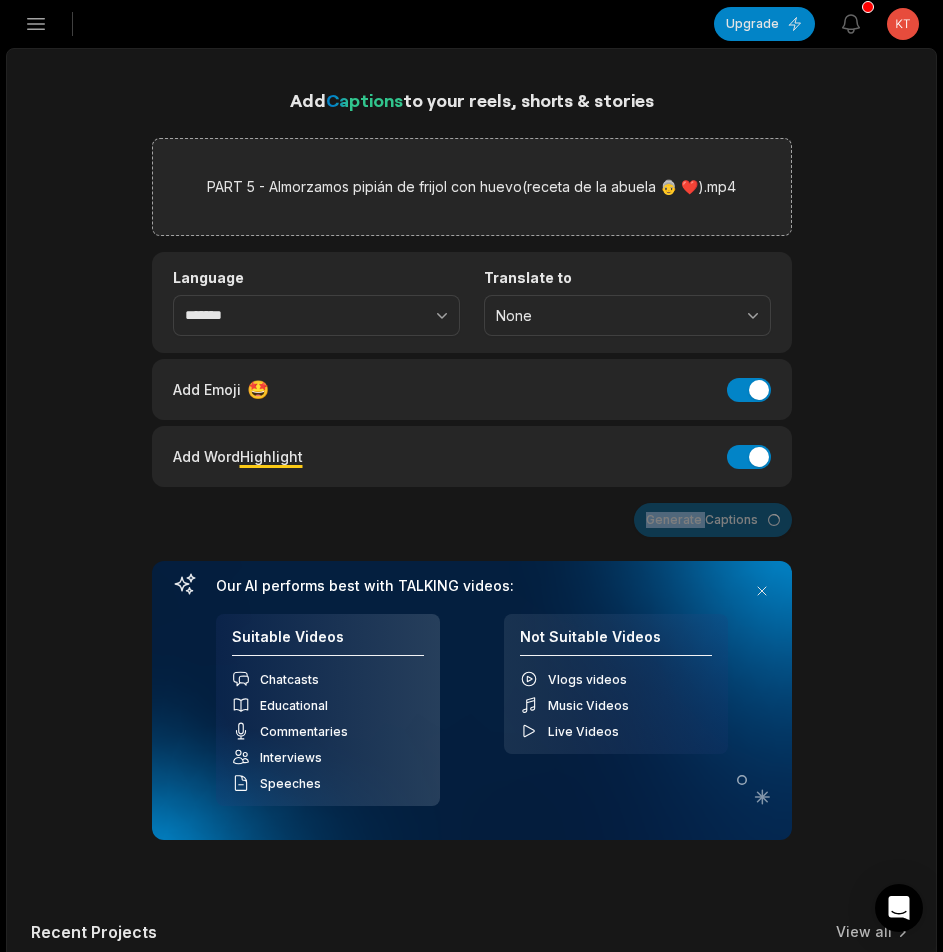 click on "Generate Captions" at bounding box center [472, 520] 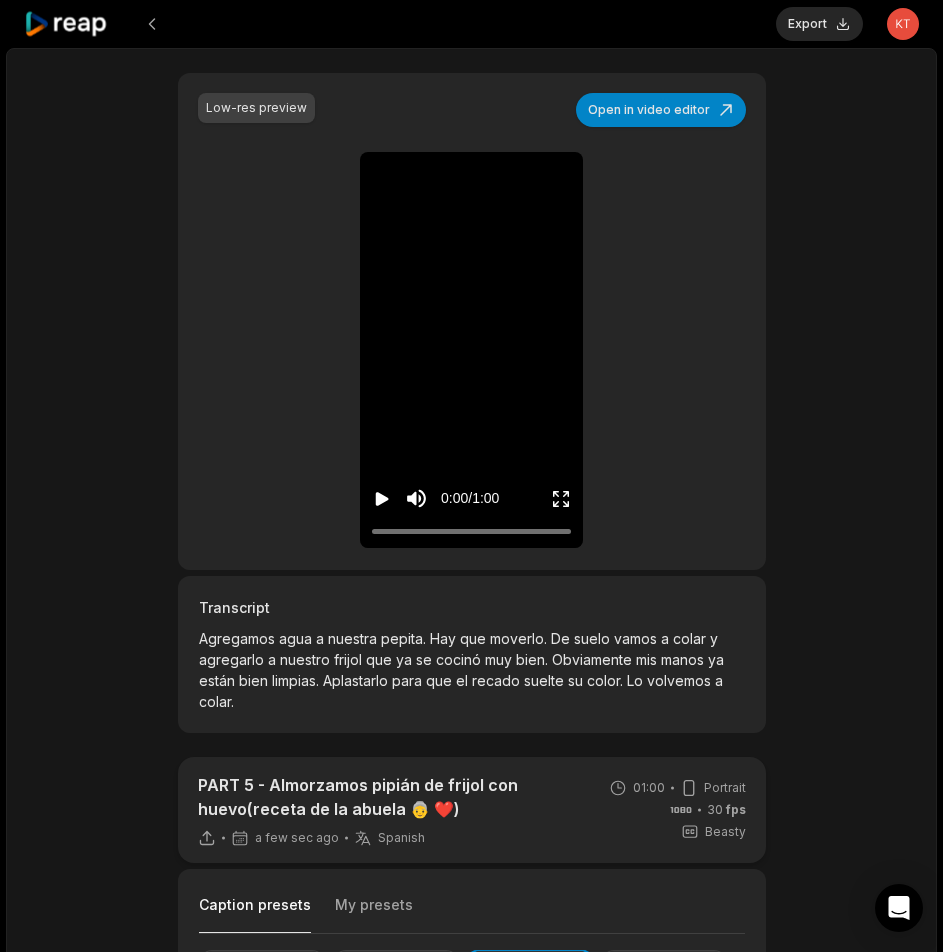 scroll, scrollTop: 400, scrollLeft: 0, axis: vertical 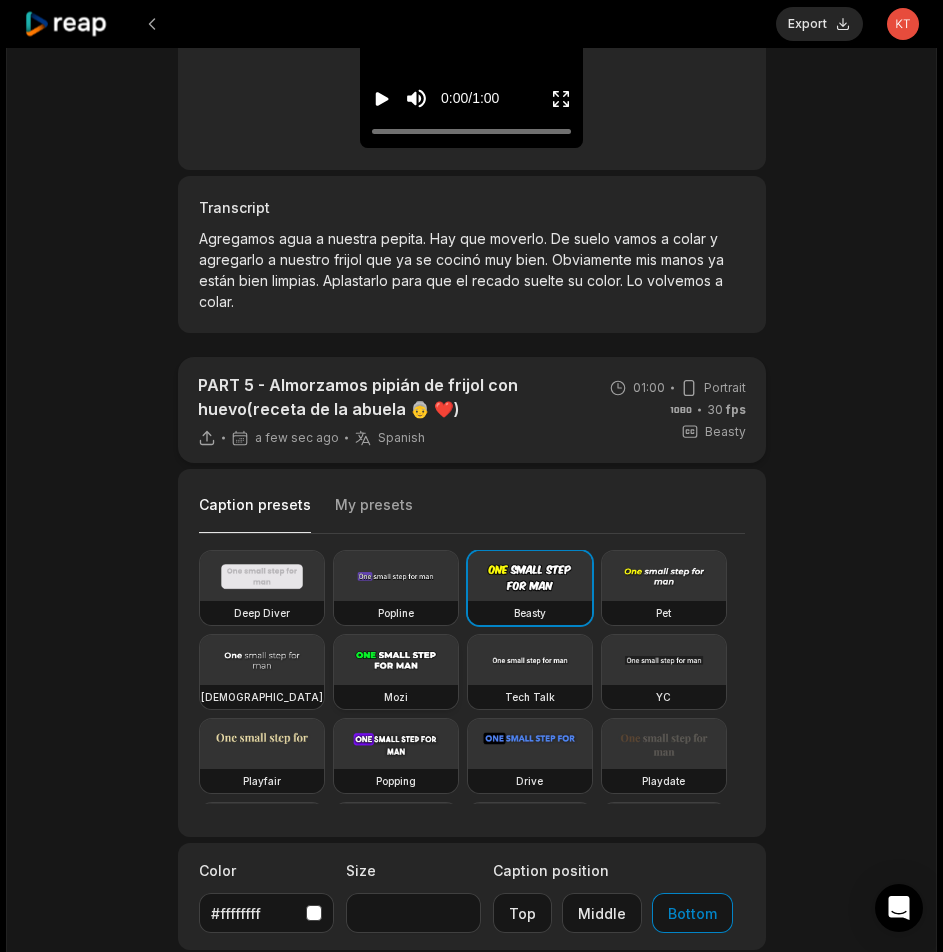 click at bounding box center [396, 660] 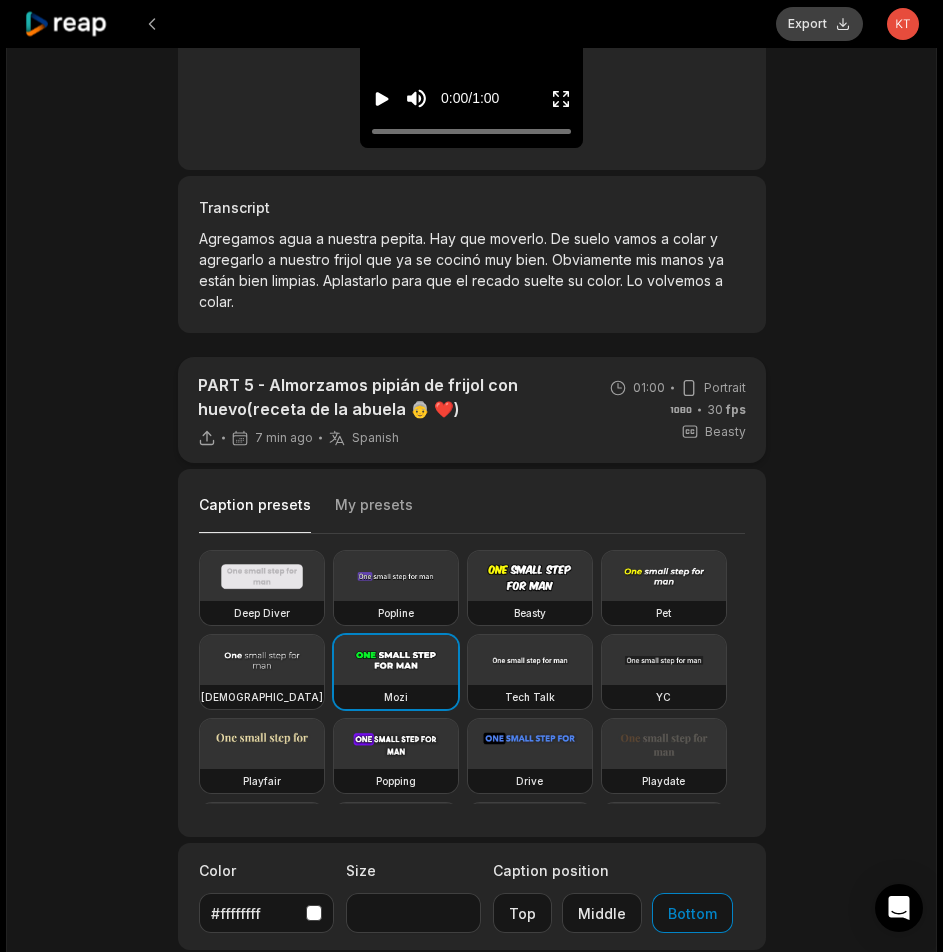 click on "Export" at bounding box center (819, 24) 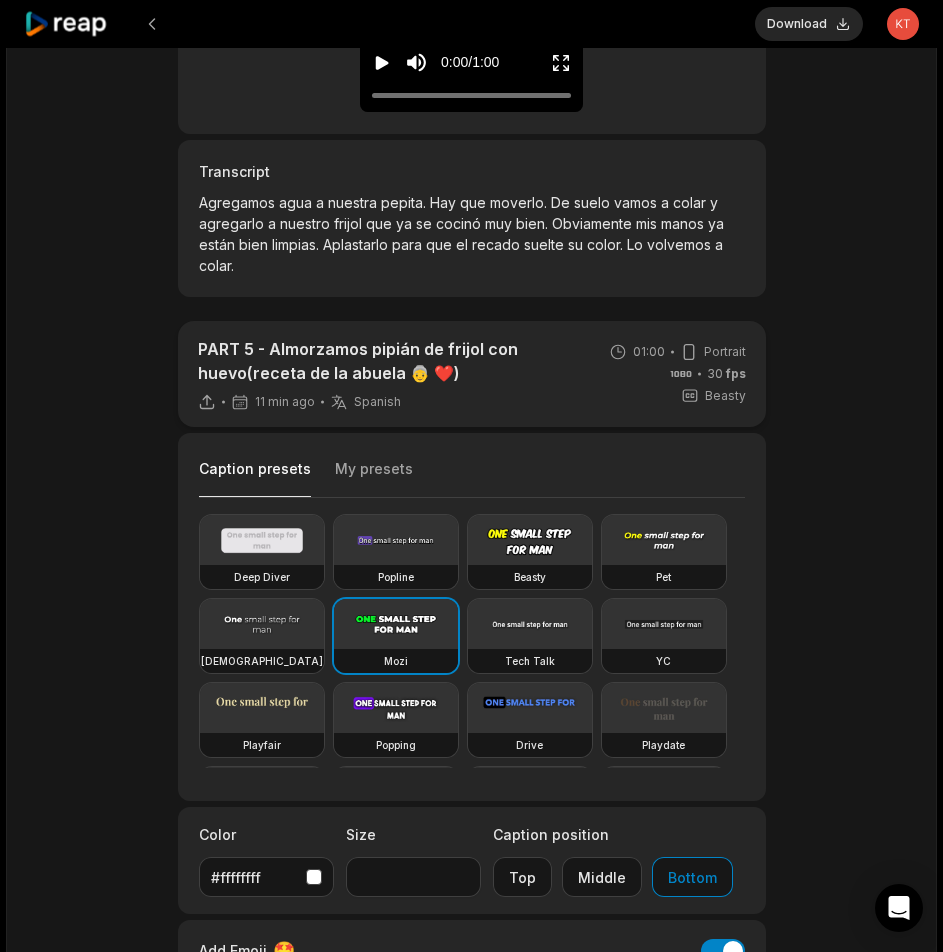 scroll, scrollTop: 400, scrollLeft: 0, axis: vertical 